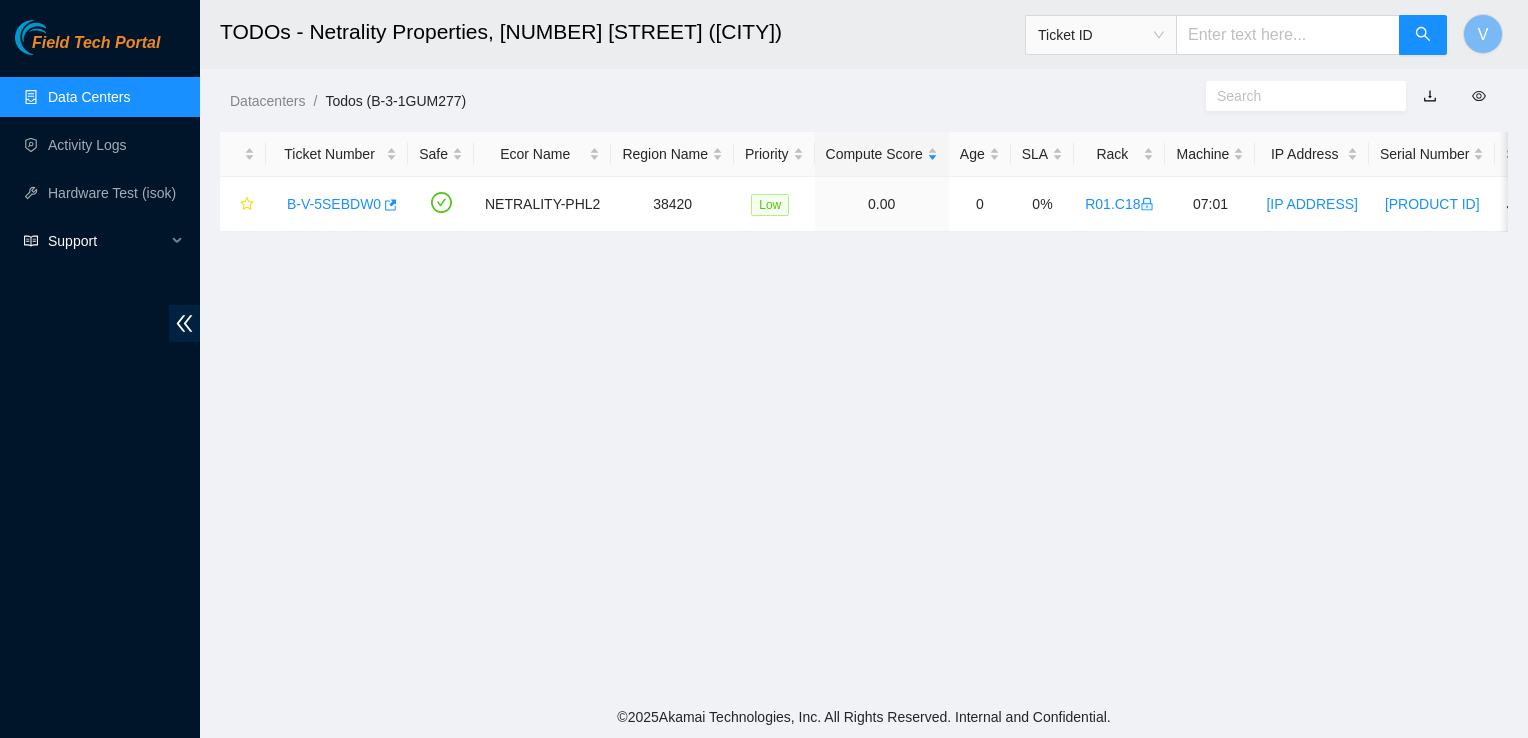 scroll, scrollTop: 0, scrollLeft: 0, axis: both 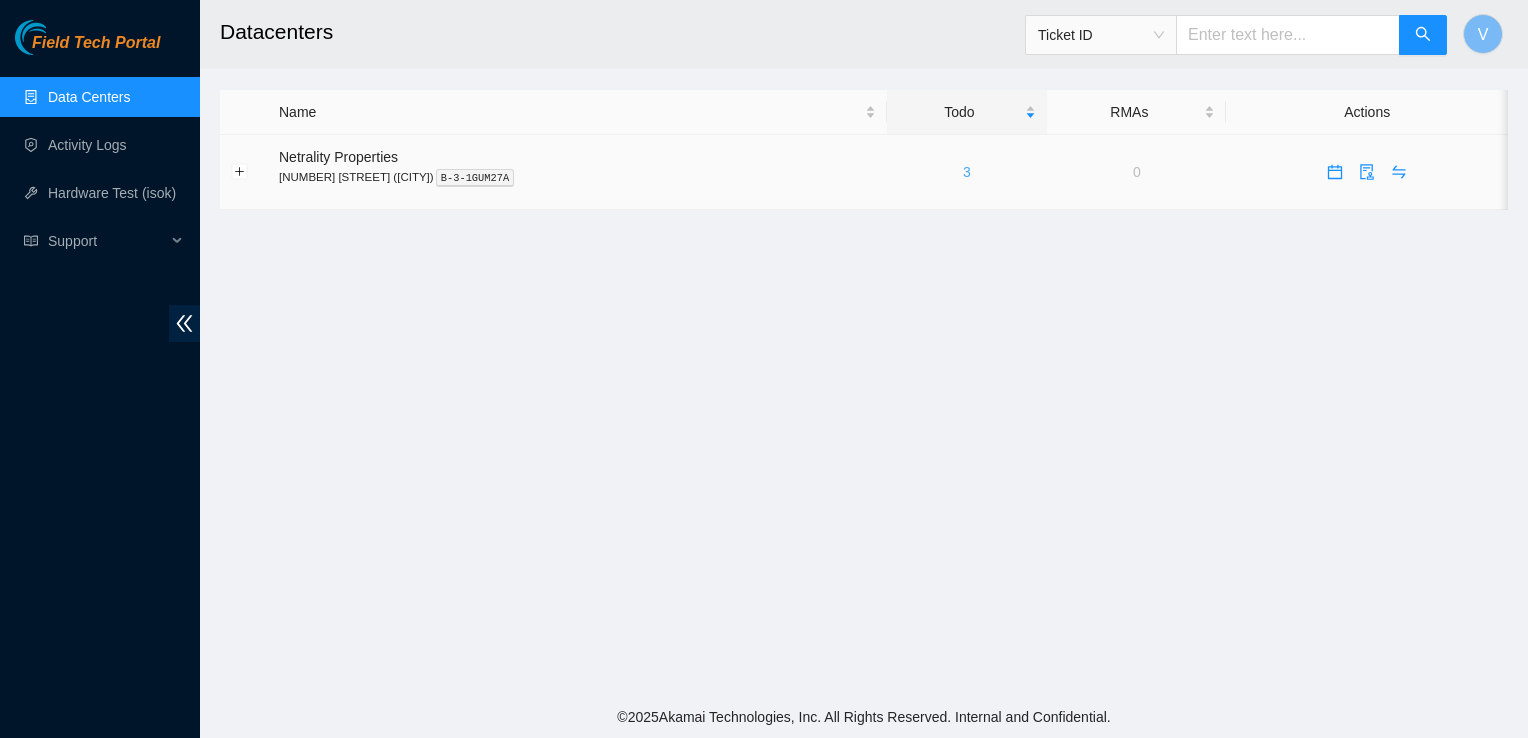 click on "3" at bounding box center (967, 172) 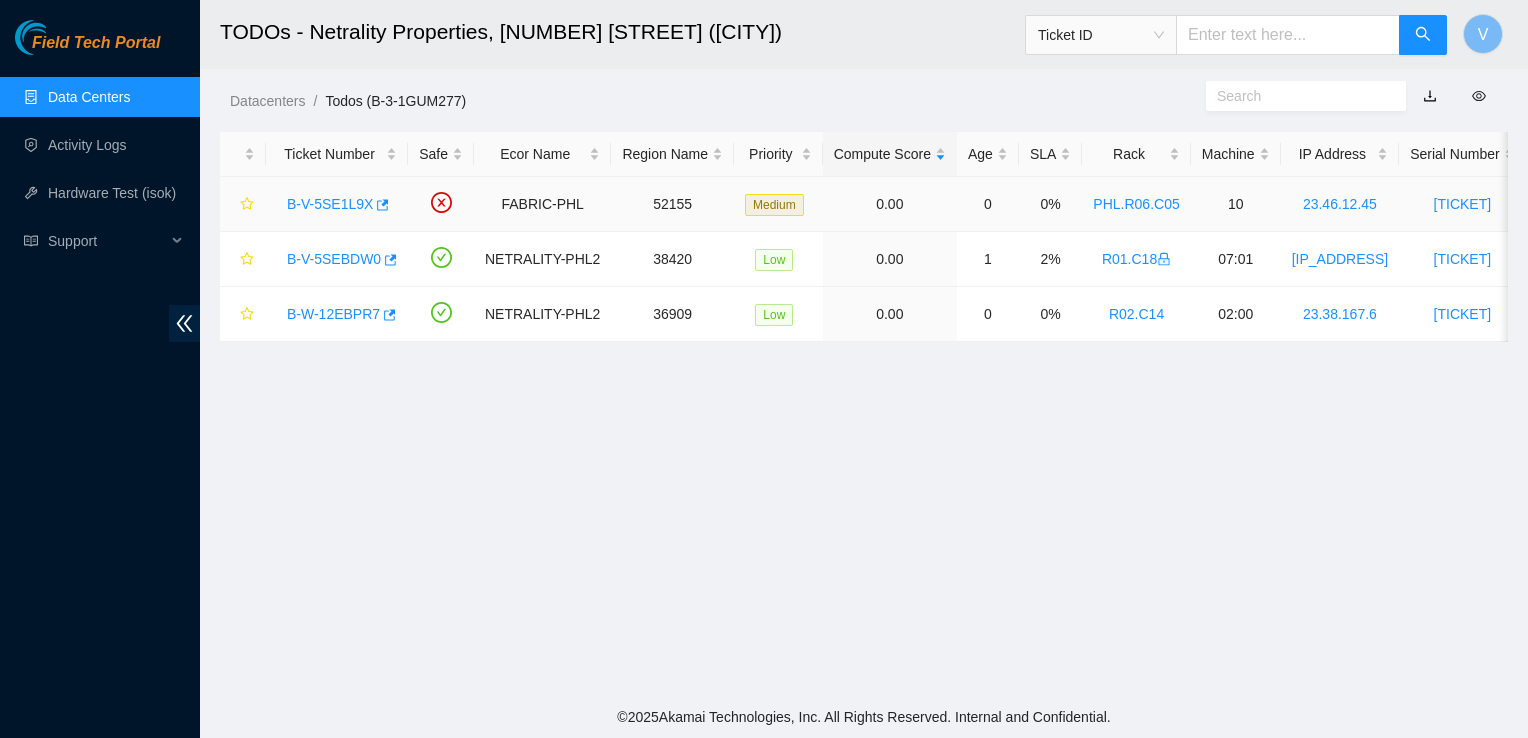 click on "[ASSET_TAG]" at bounding box center (330, 204) 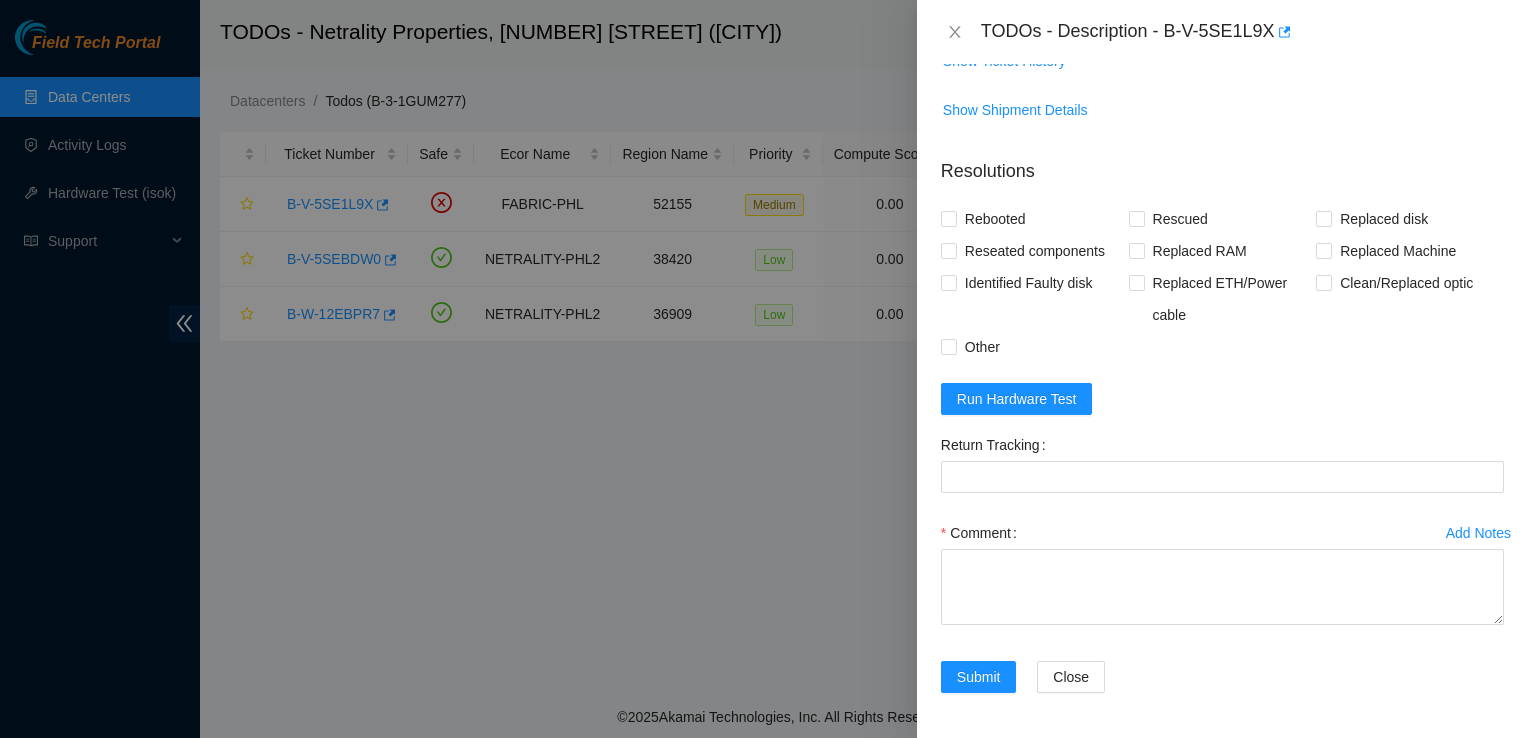 scroll, scrollTop: 0, scrollLeft: 0, axis: both 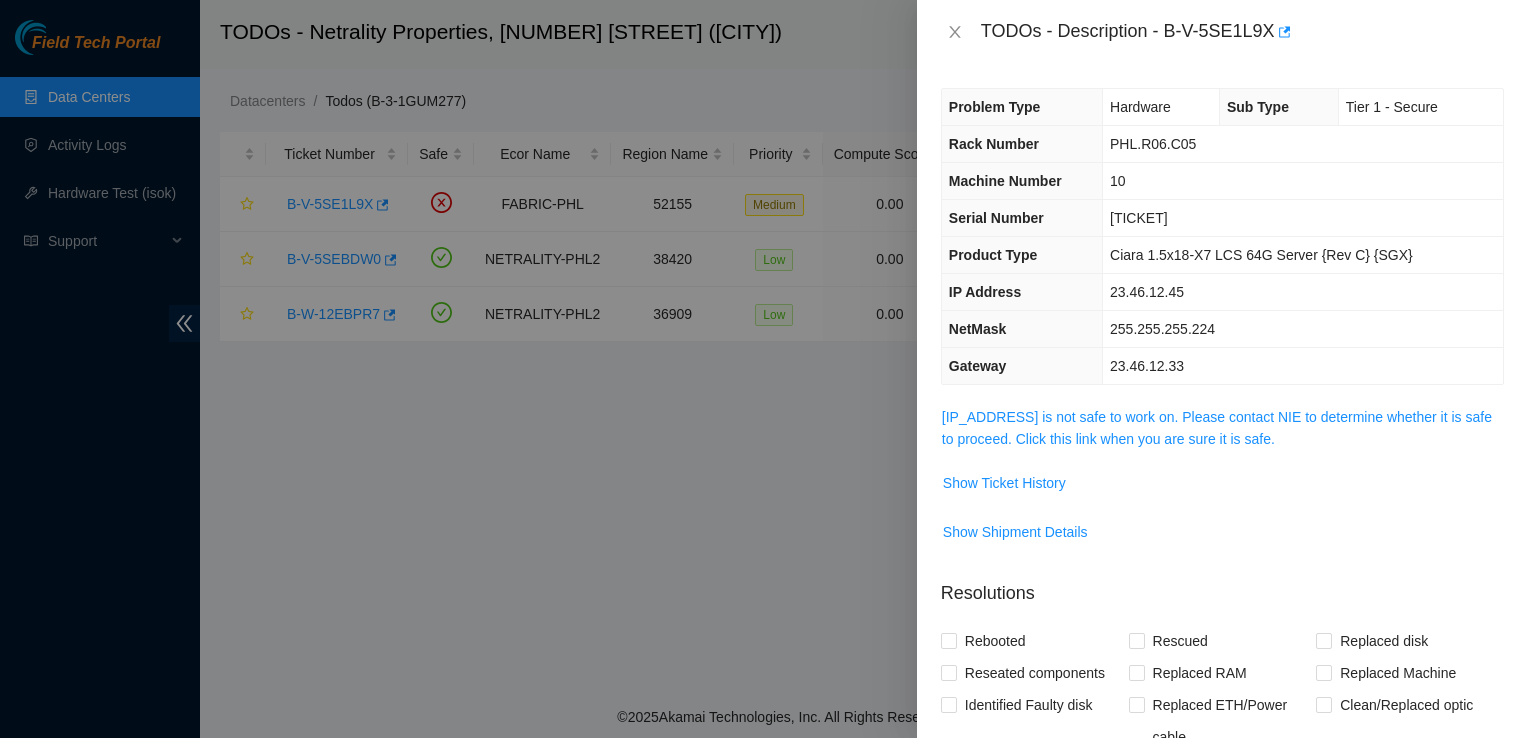 click at bounding box center (764, 369) 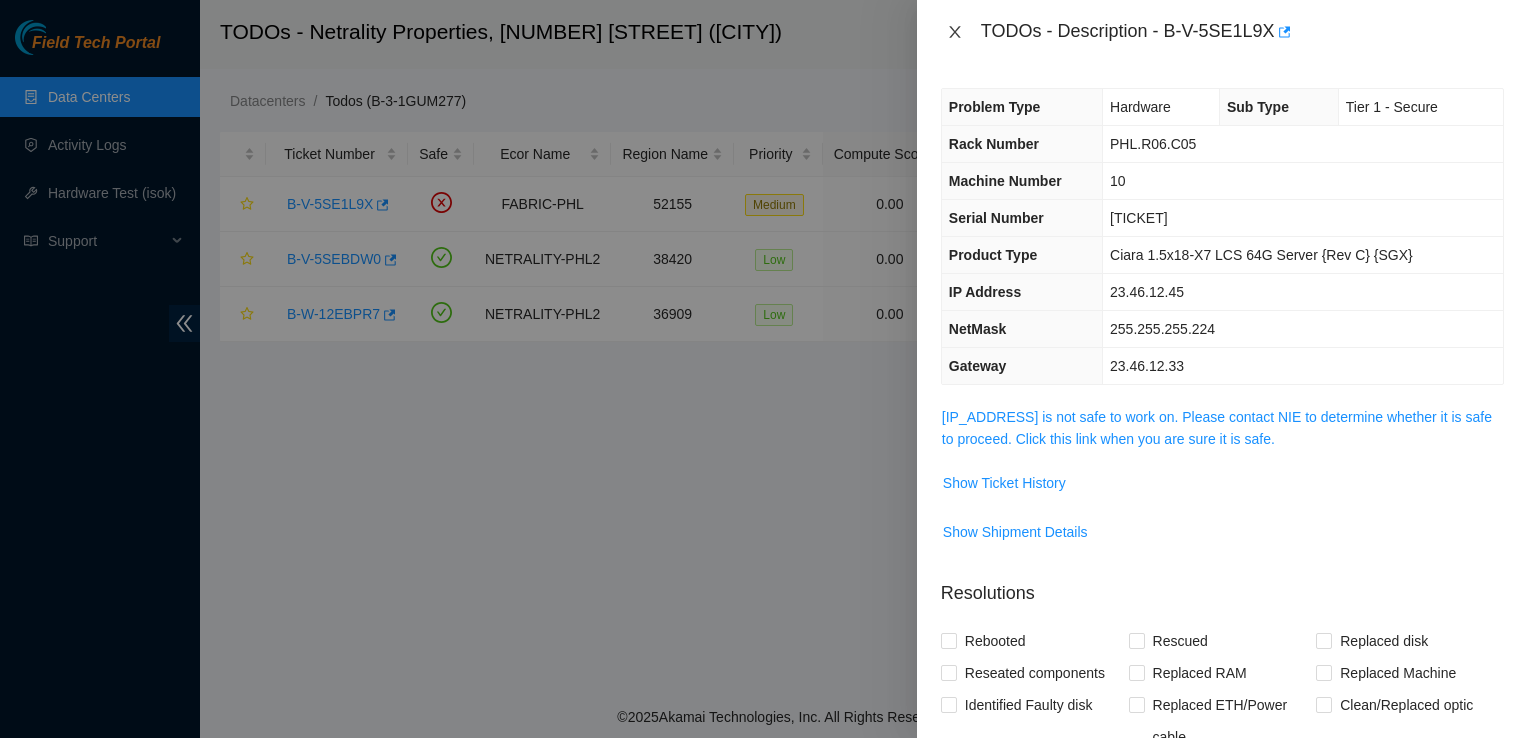 click 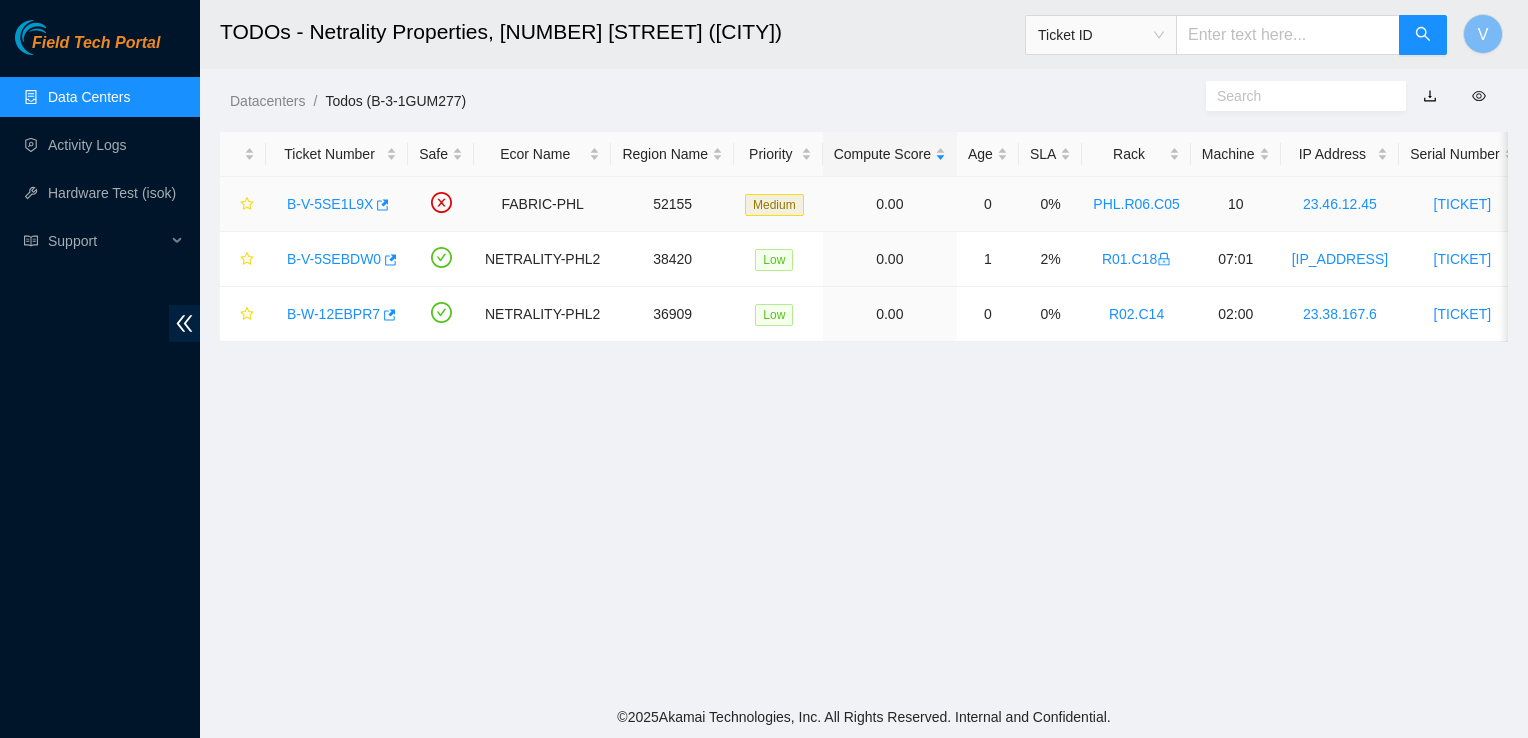 click on "[ASSET_TAG]" at bounding box center (337, 204) 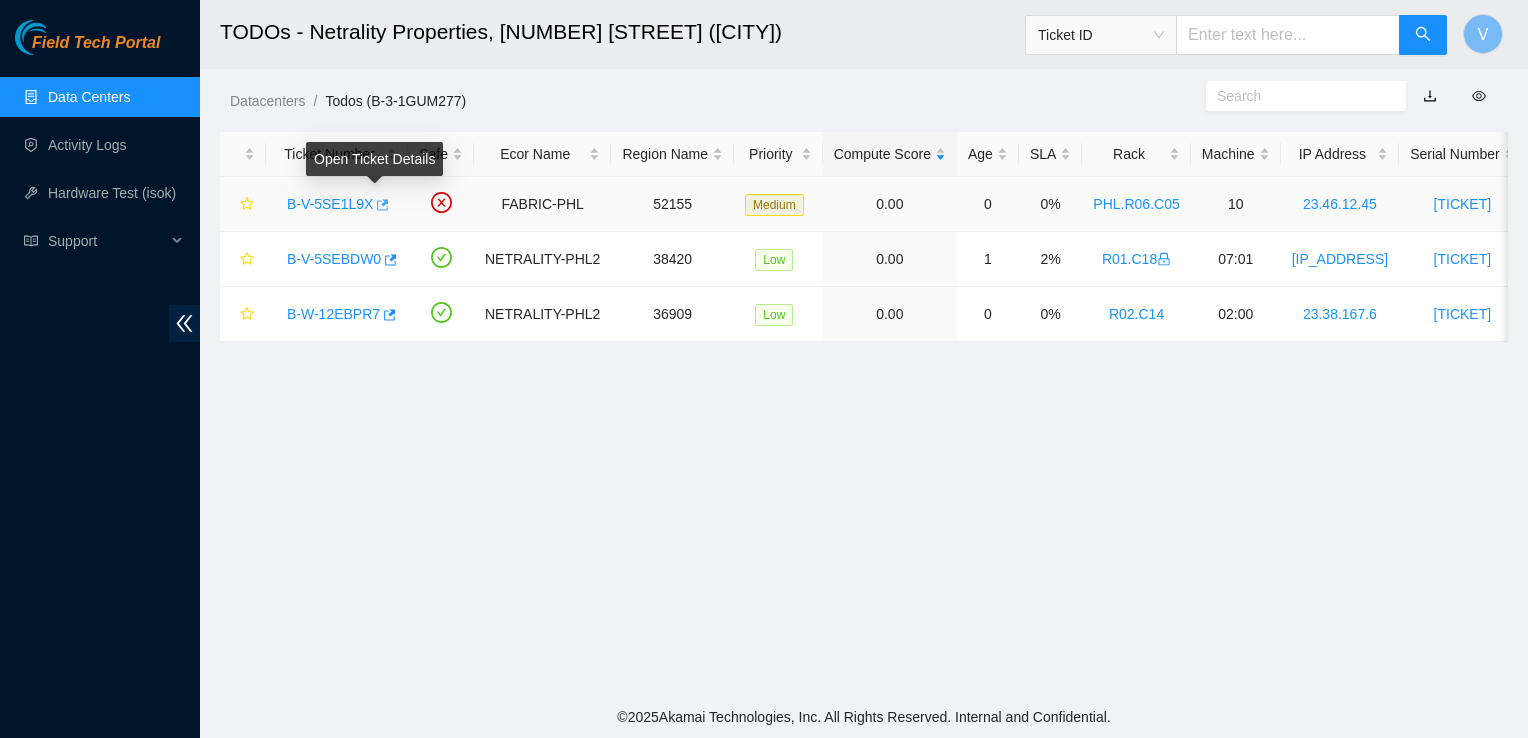 click 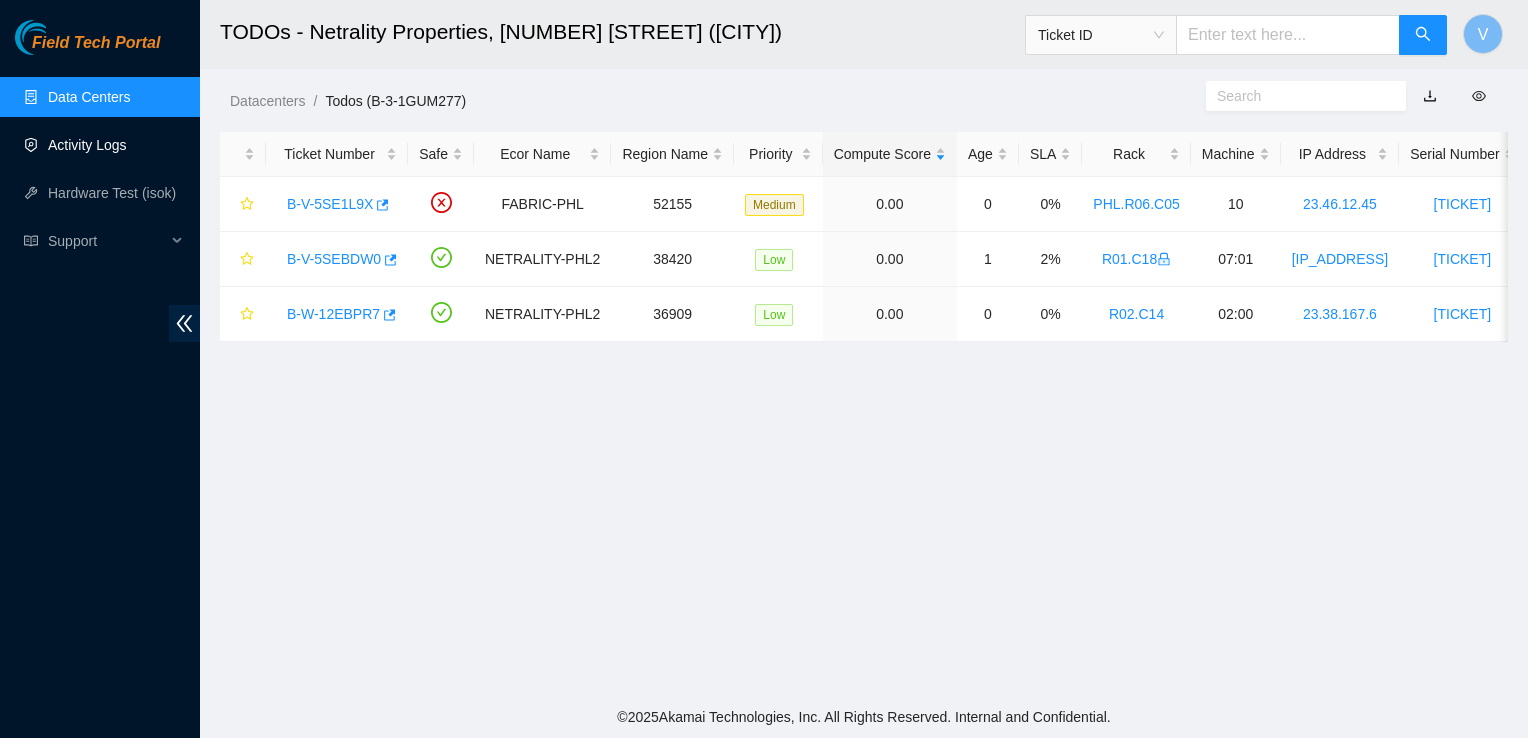 click on "Activity Logs" at bounding box center (87, 145) 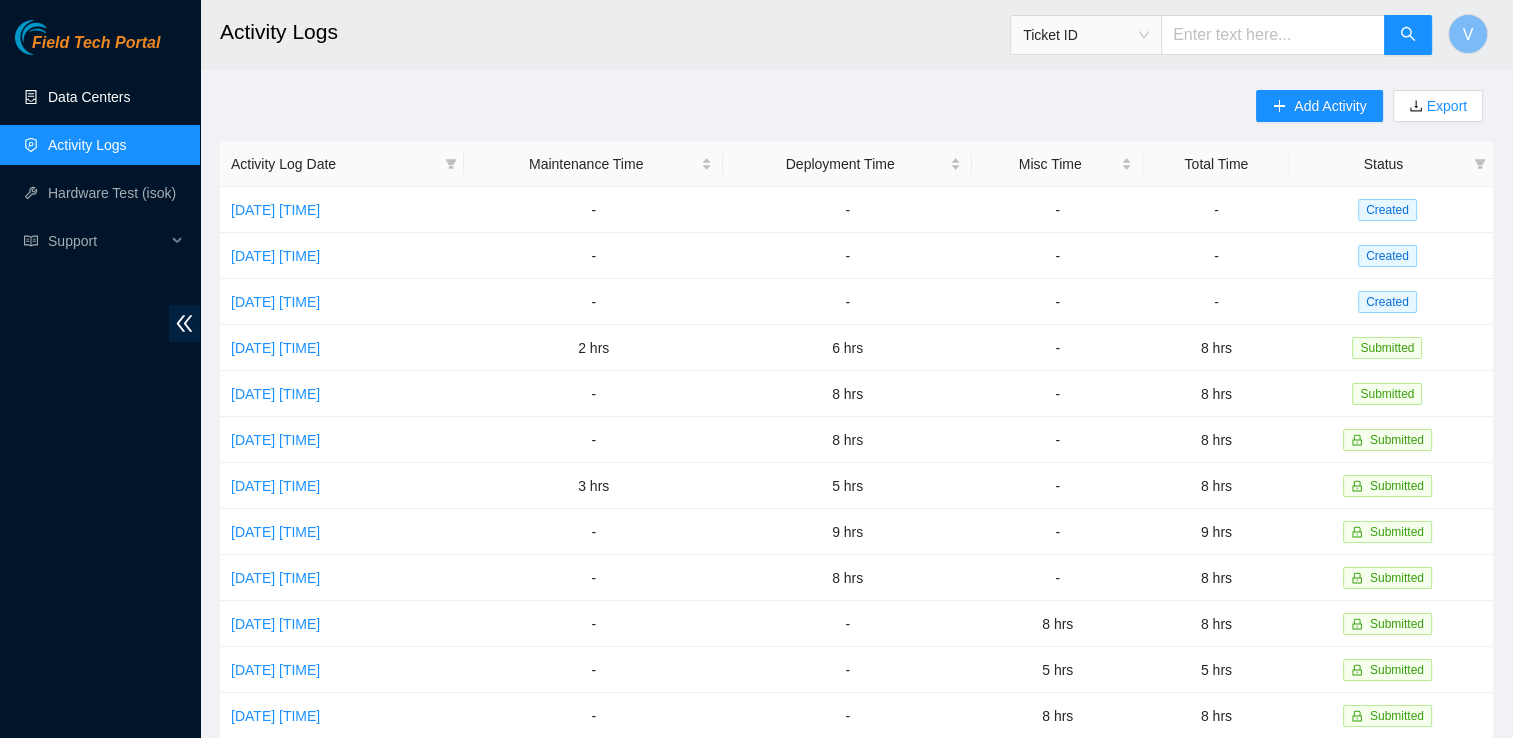 click on "Data Centers" at bounding box center (89, 97) 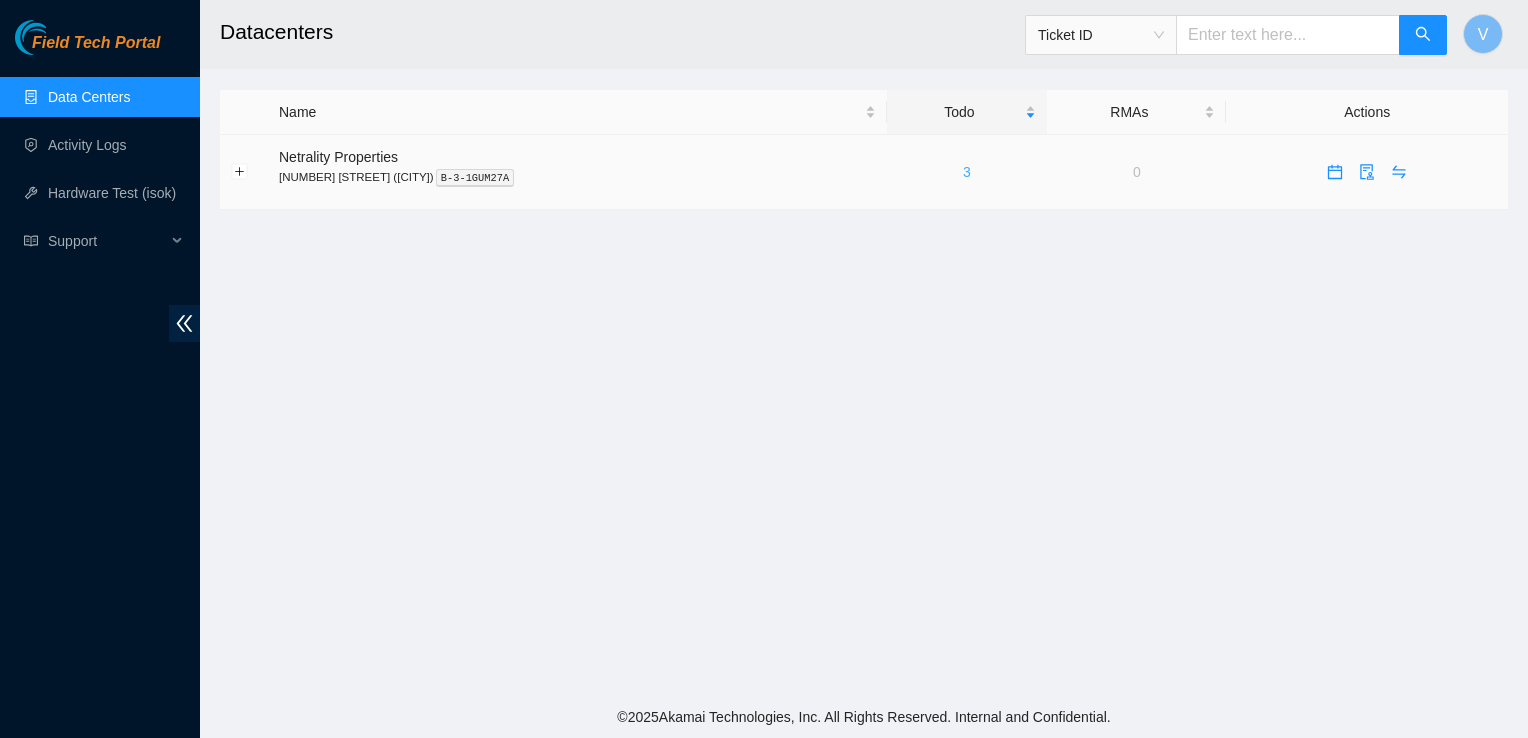 click on "3" at bounding box center (967, 172) 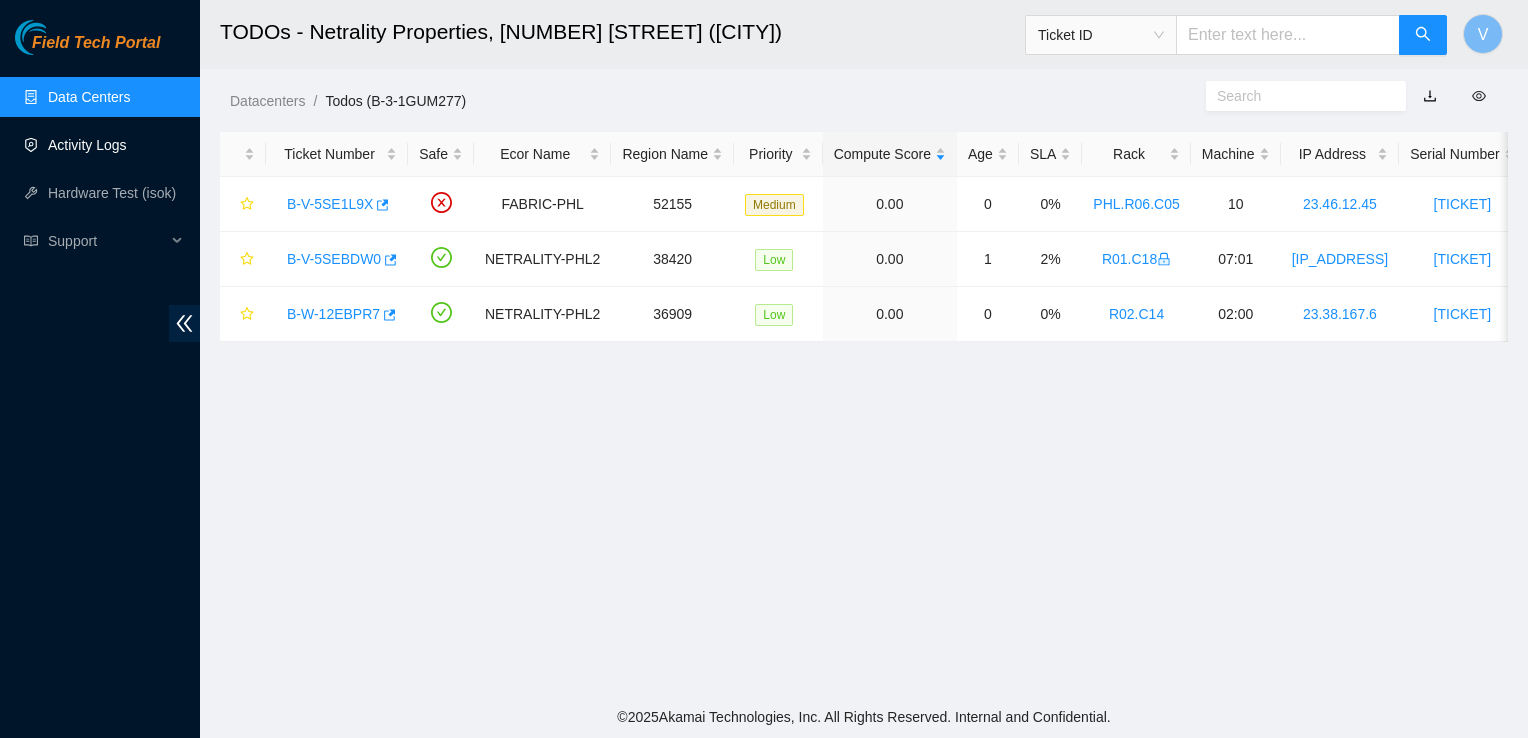 click on "Activity Logs" at bounding box center (87, 145) 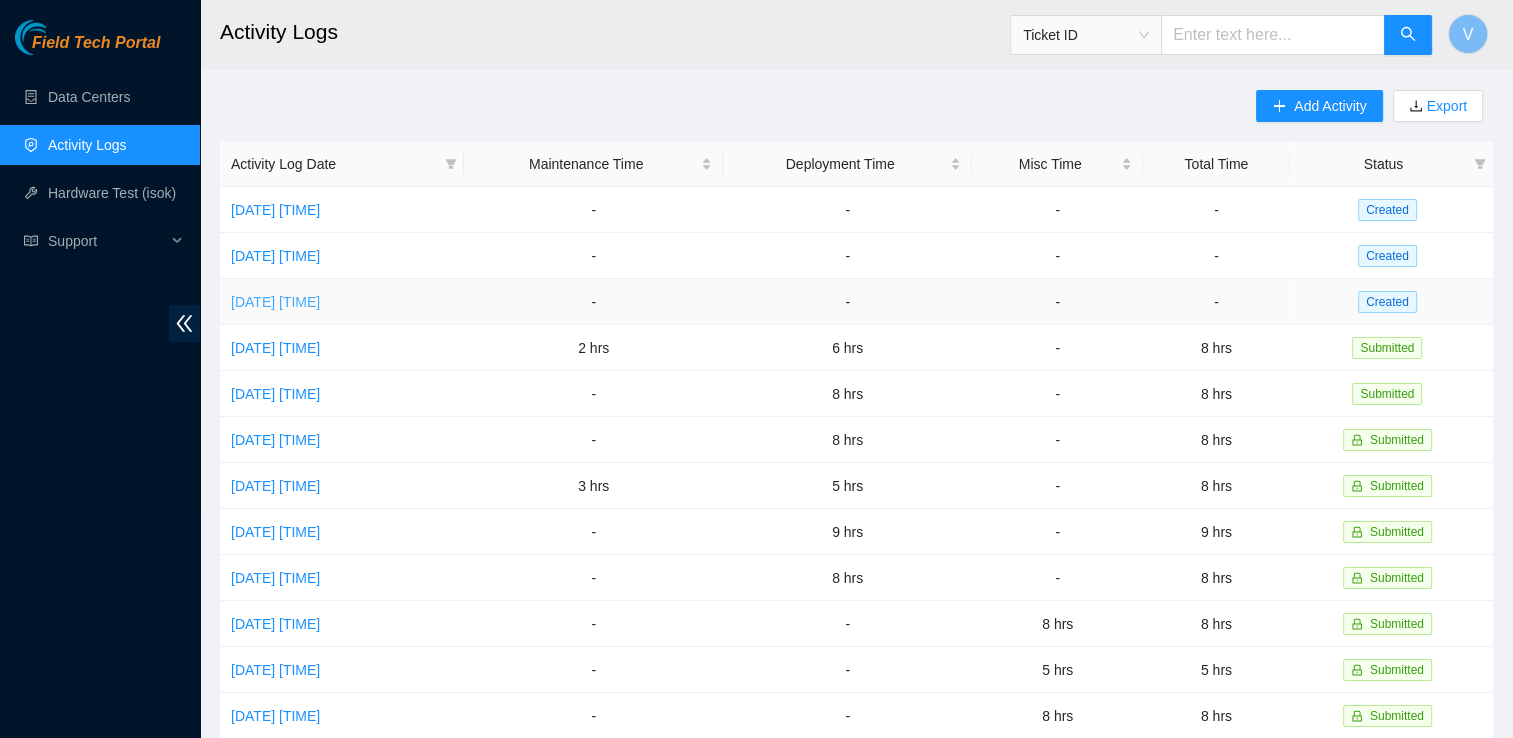 click on "Mon, 04 Aug 2025 10:27" at bounding box center (275, 302) 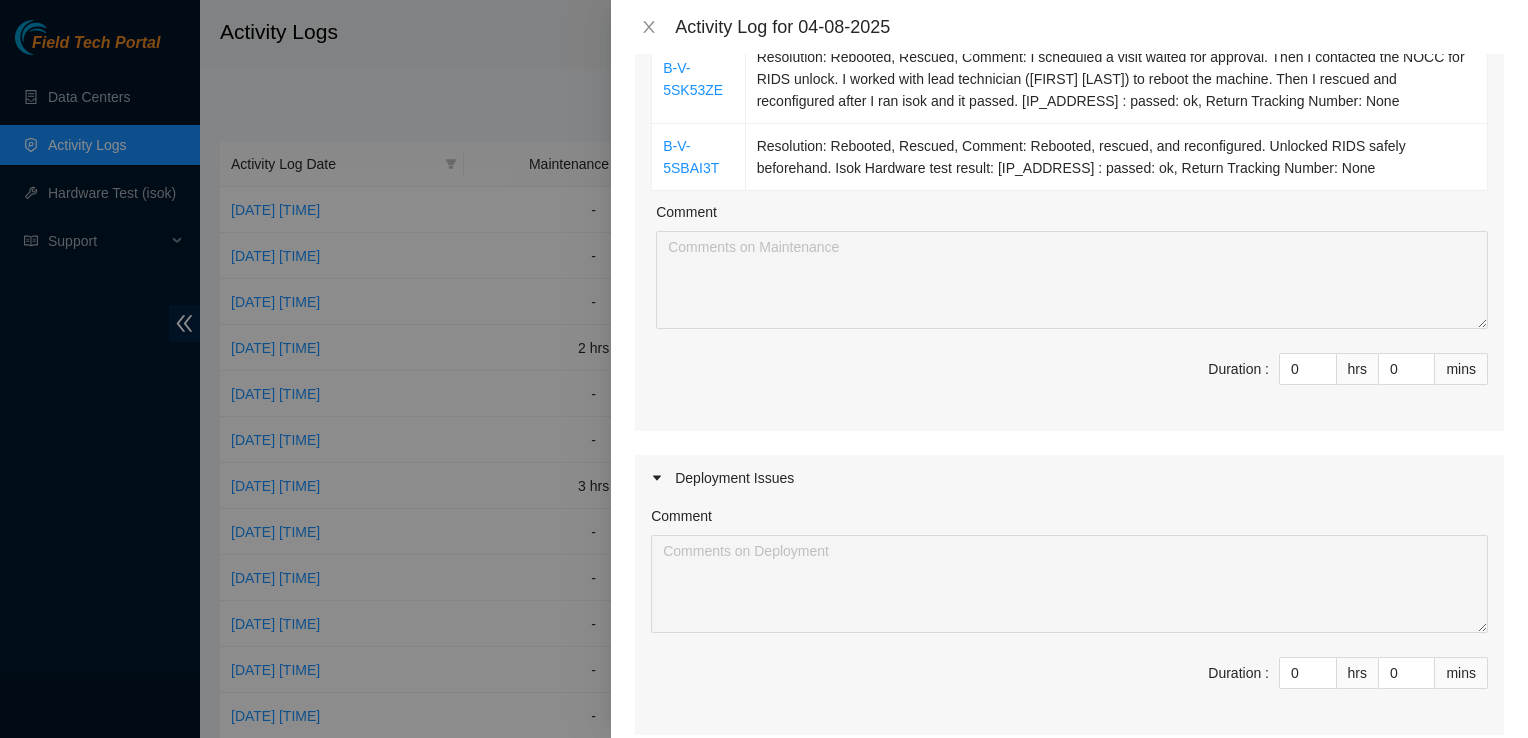 scroll, scrollTop: 648, scrollLeft: 0, axis: vertical 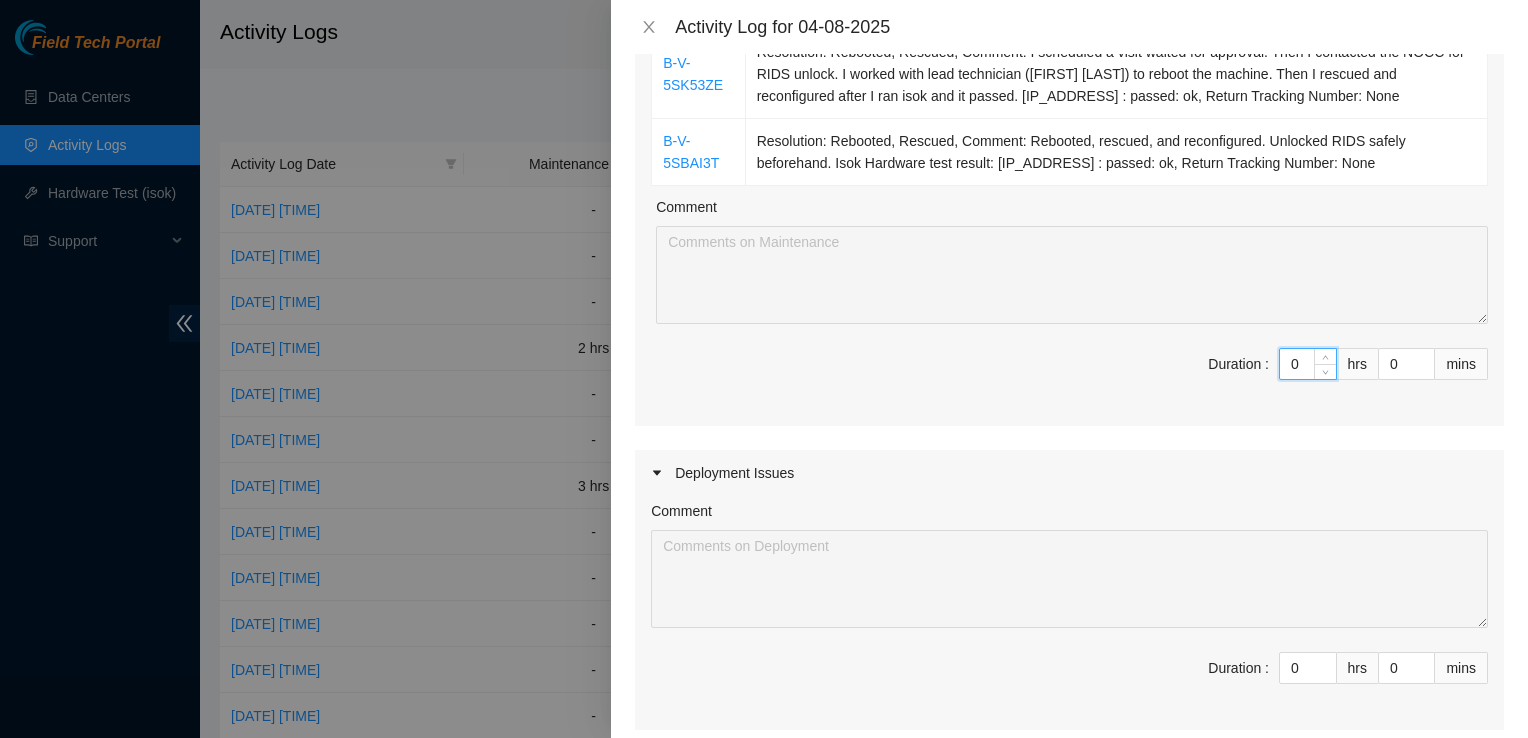 click on "0" at bounding box center [1308, 364] 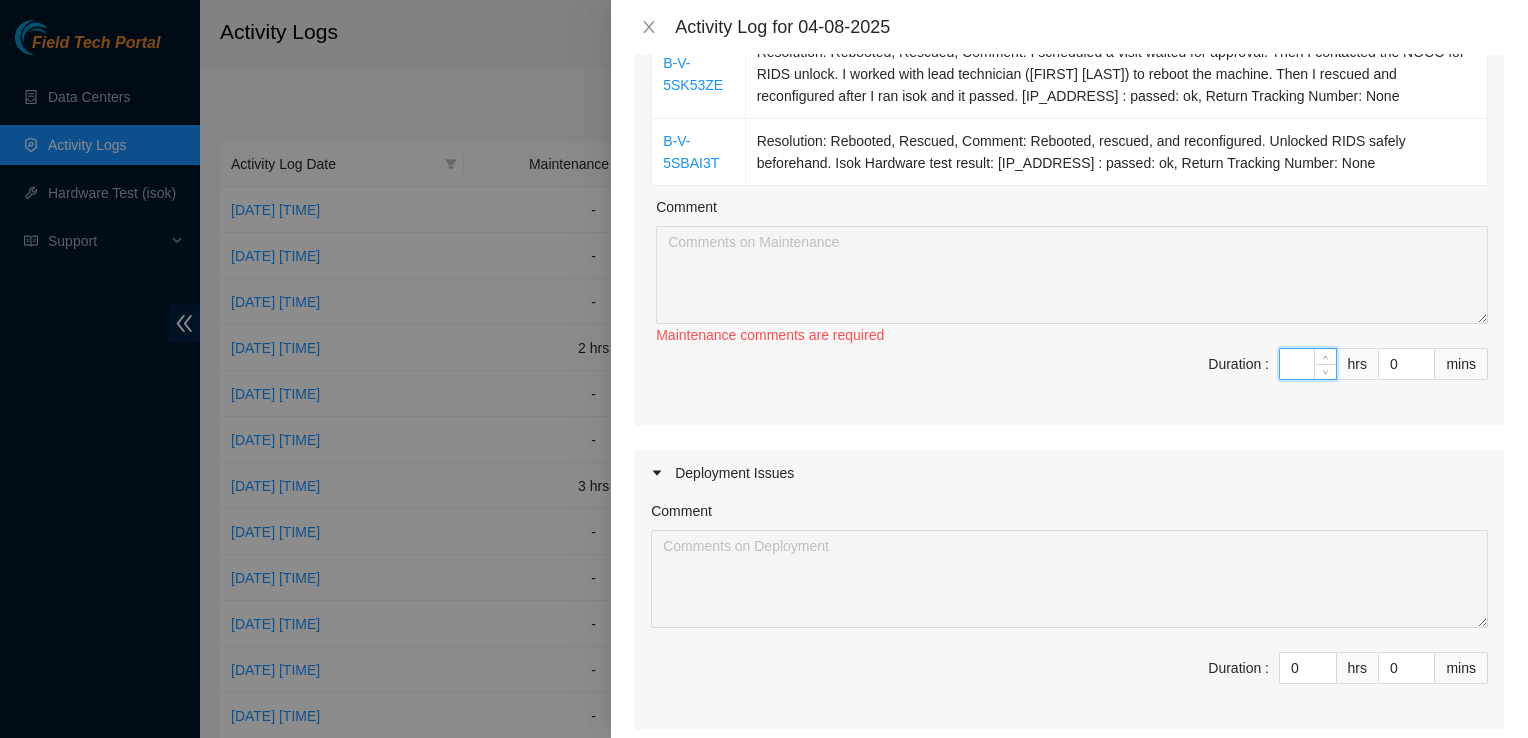 type on "7" 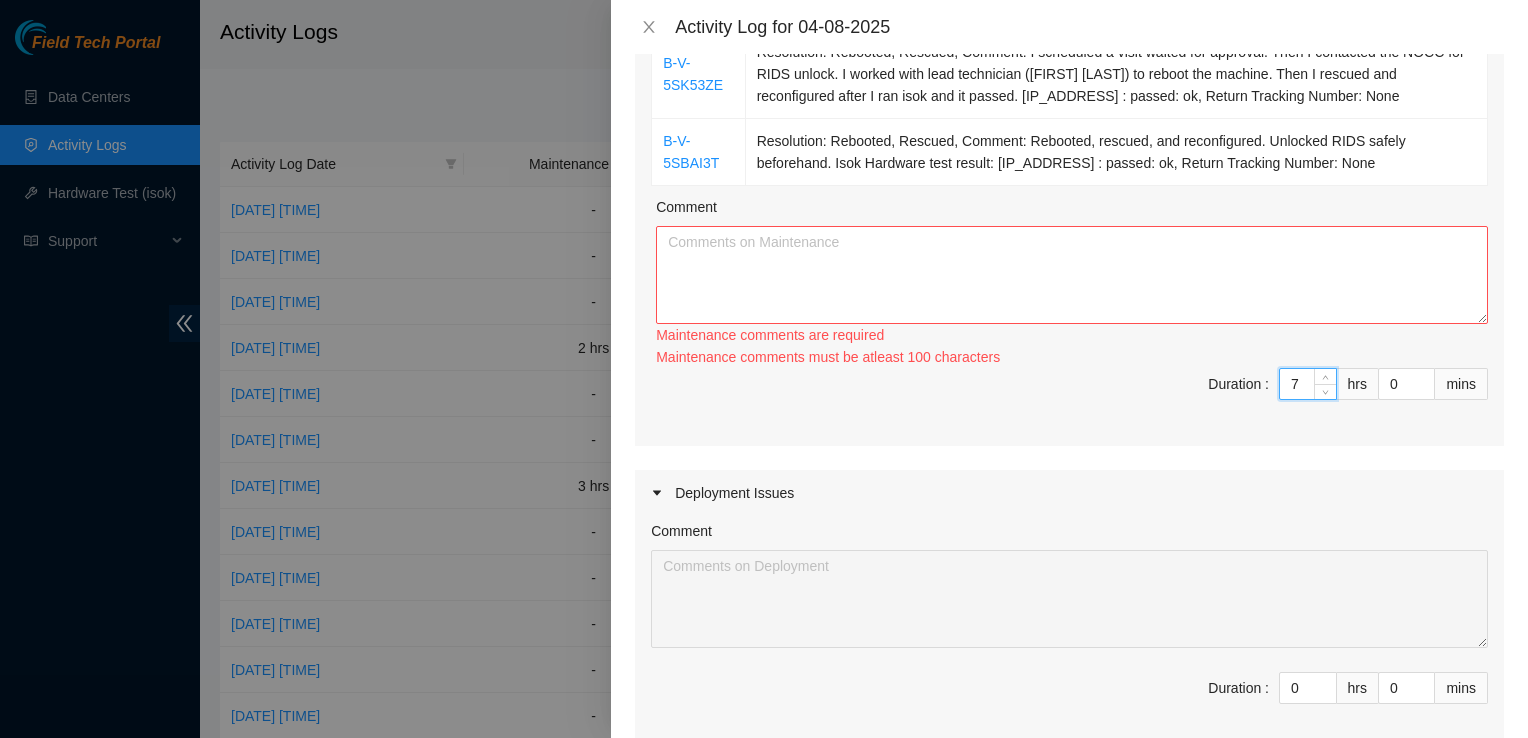 type 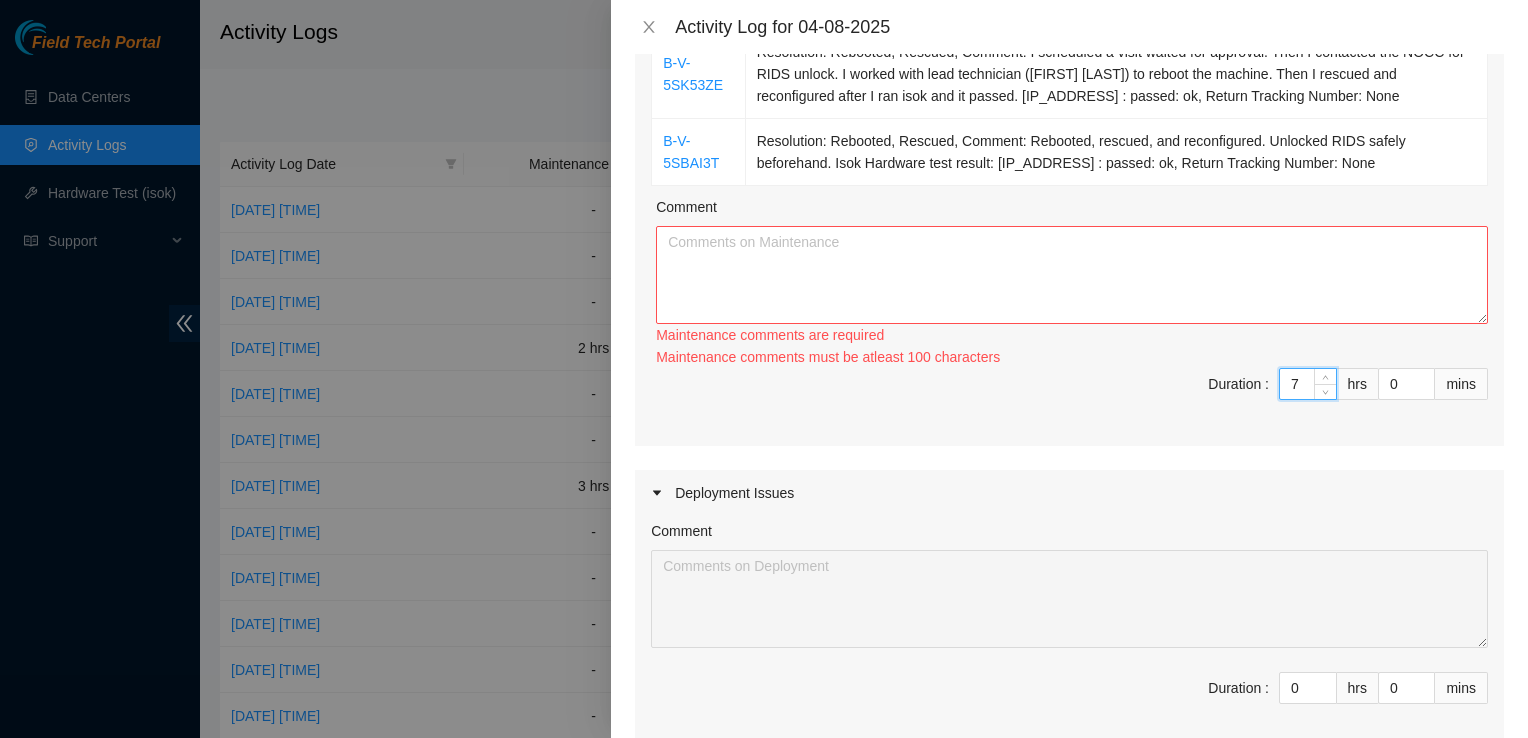 type on "0" 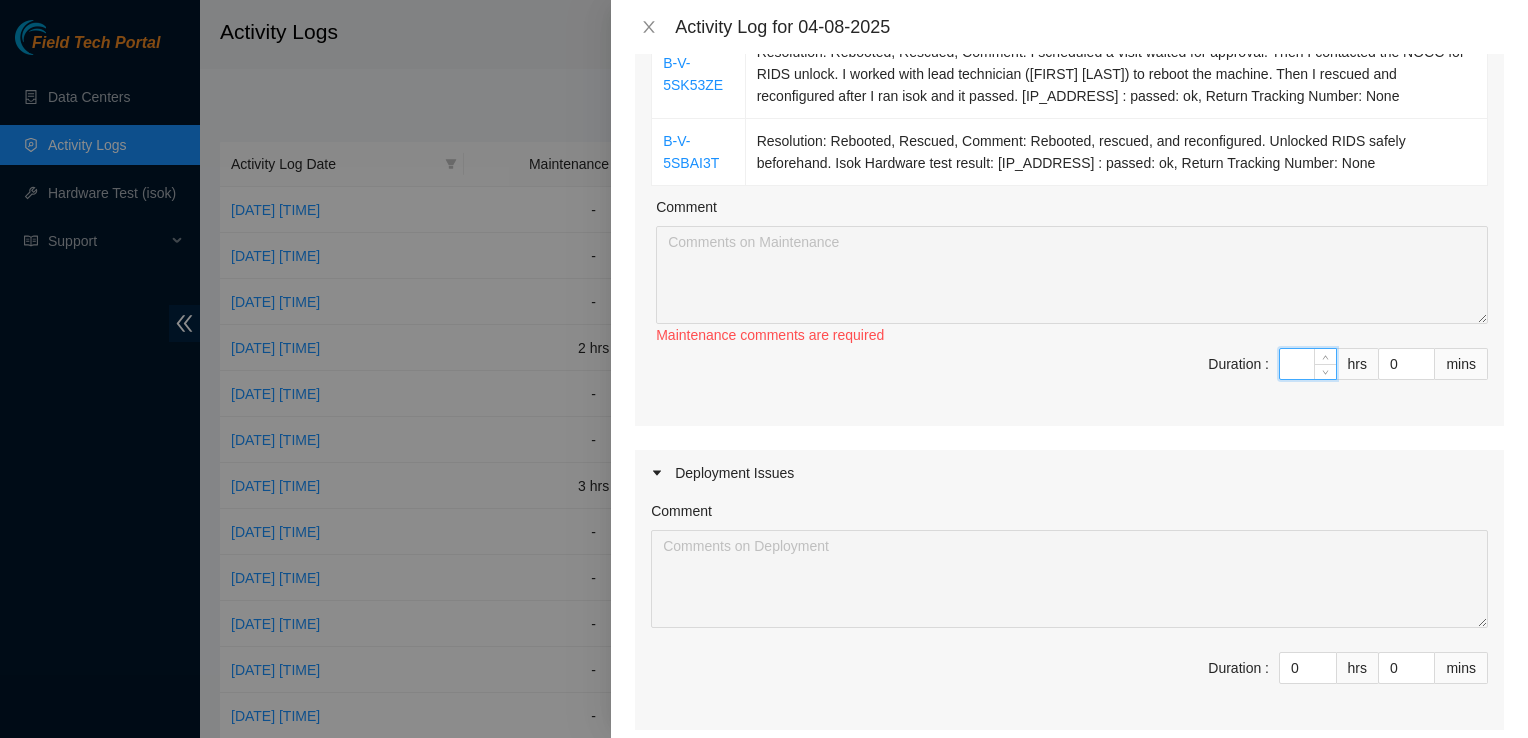 type on "6" 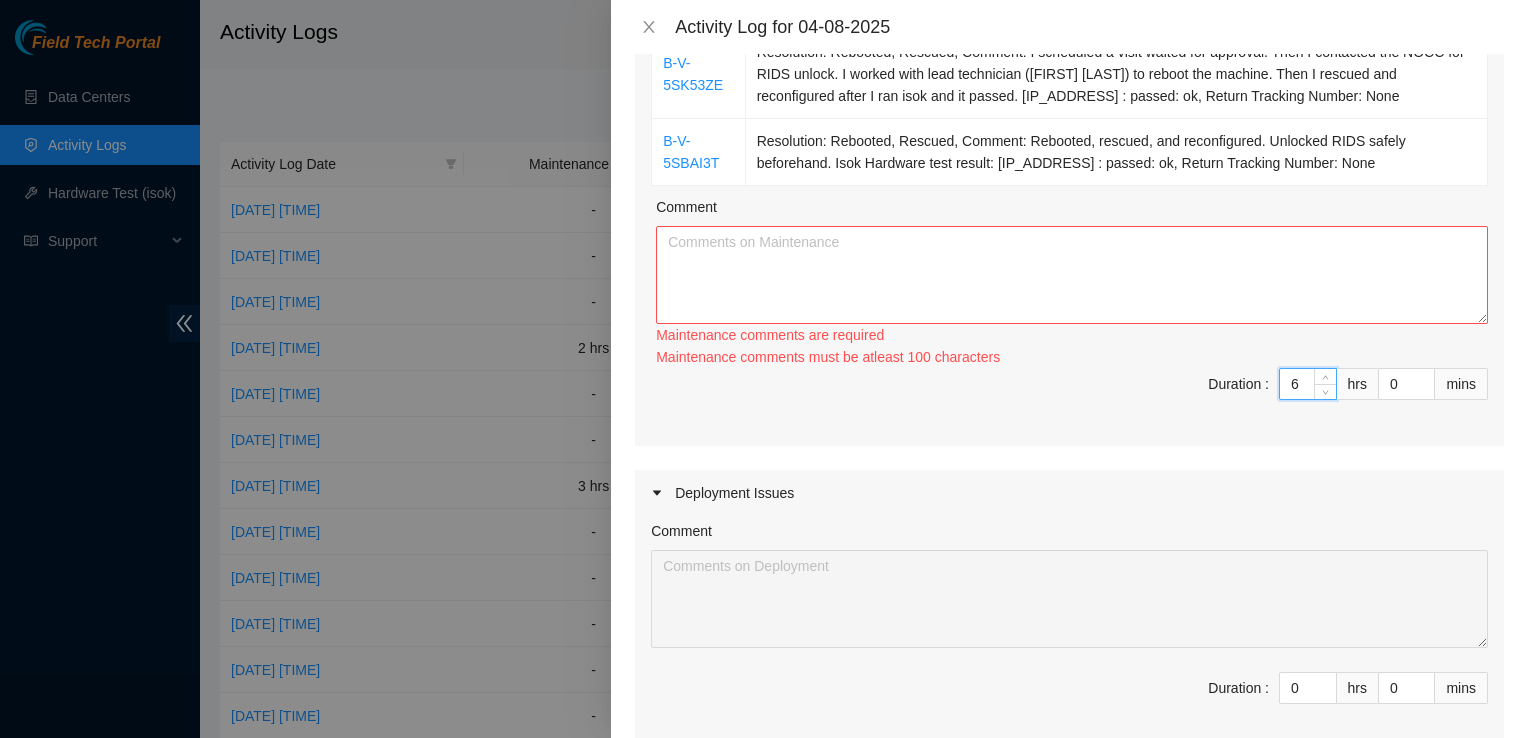 type on "6" 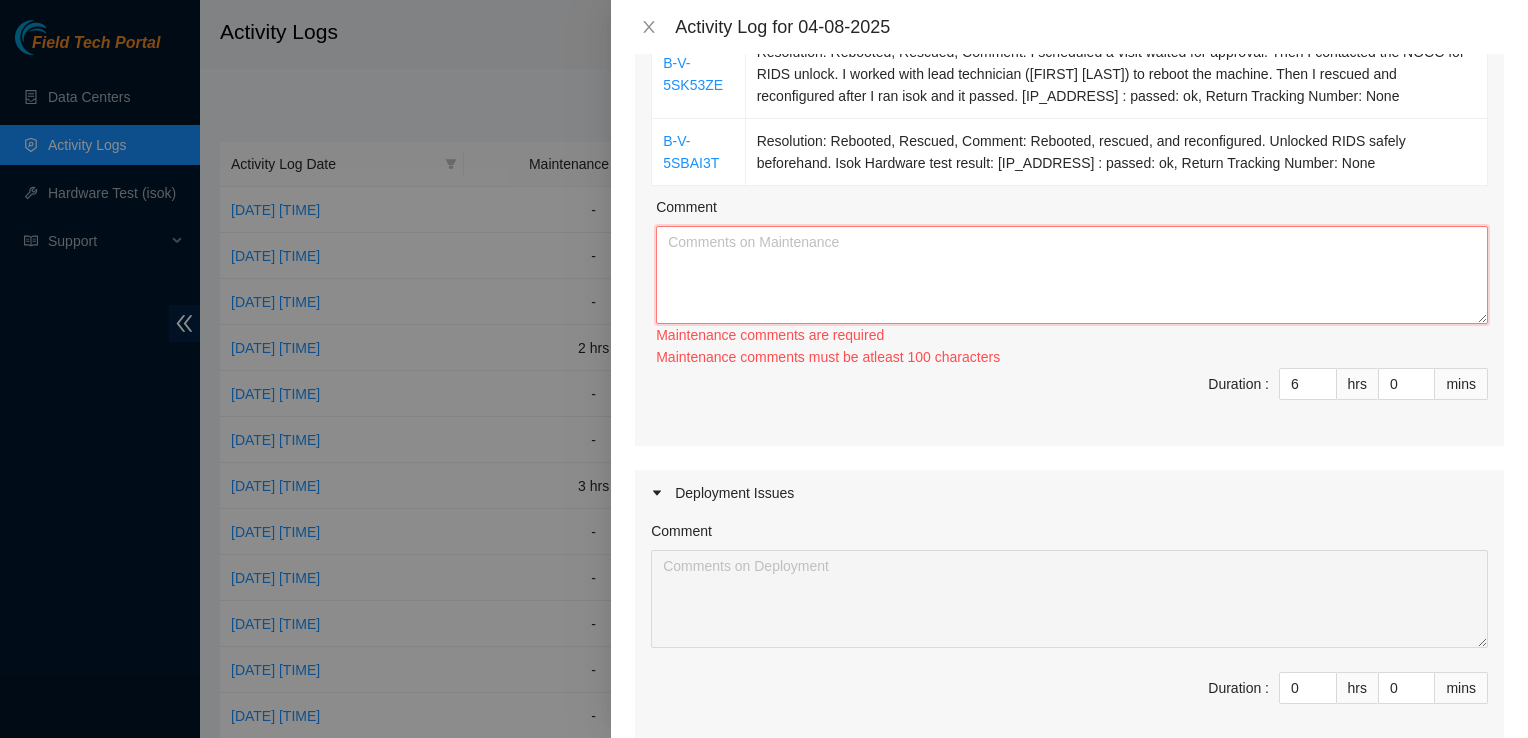 click on "Comment" at bounding box center [1072, 275] 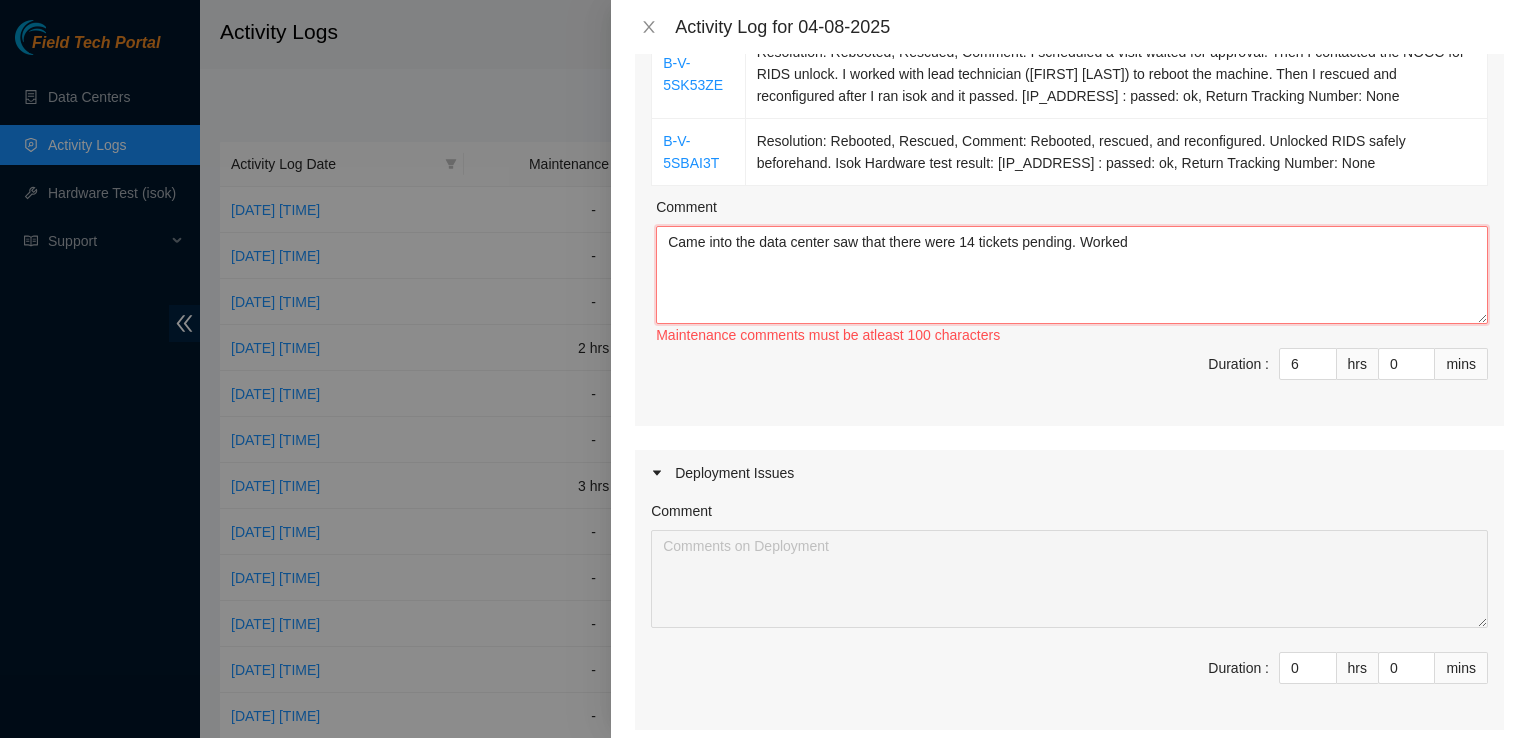 drag, startPoint x: 1196, startPoint y: 384, endPoint x: 1122, endPoint y: 462, distance: 107.51744 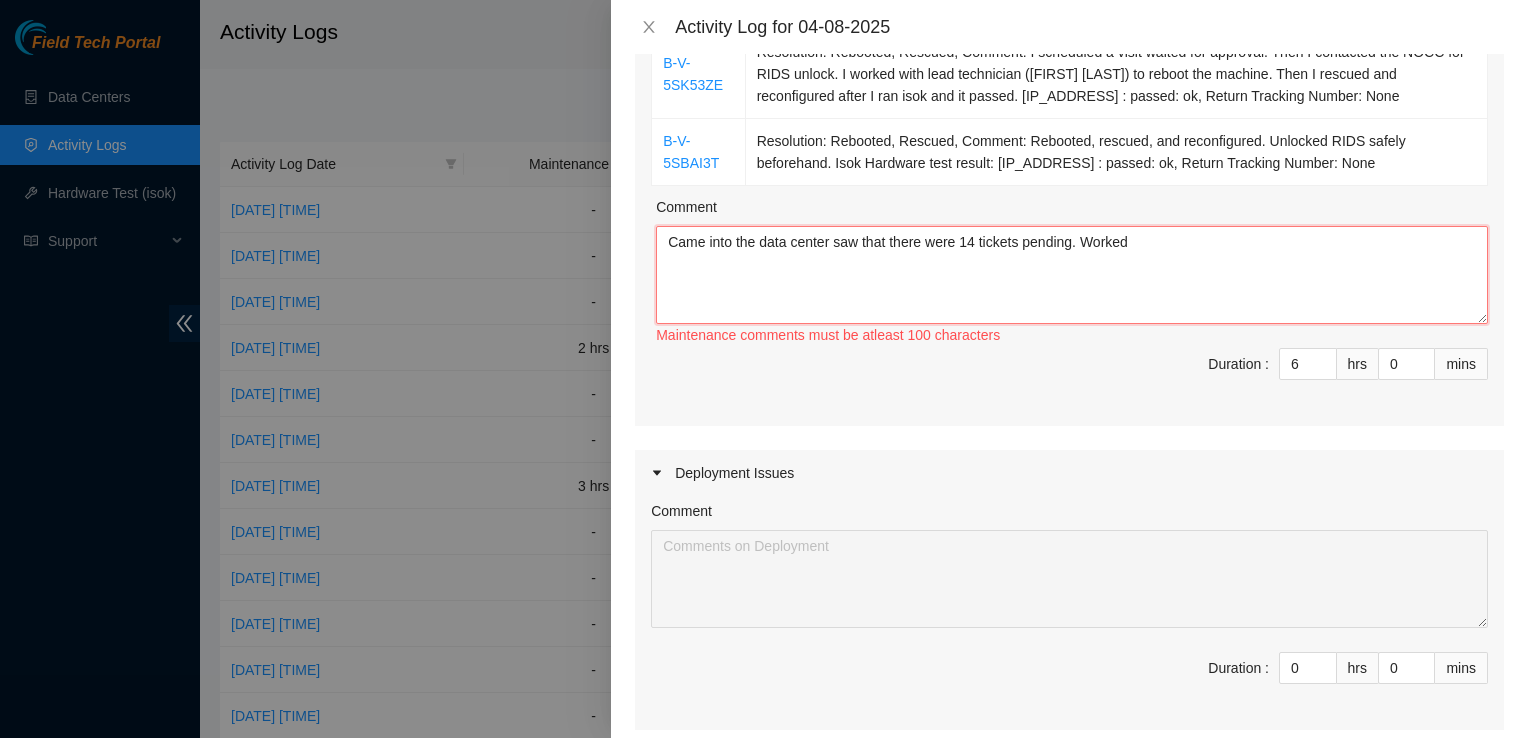click on "Came into the data center saw that there were 14 tickets pending. Worked" at bounding box center (1072, 275) 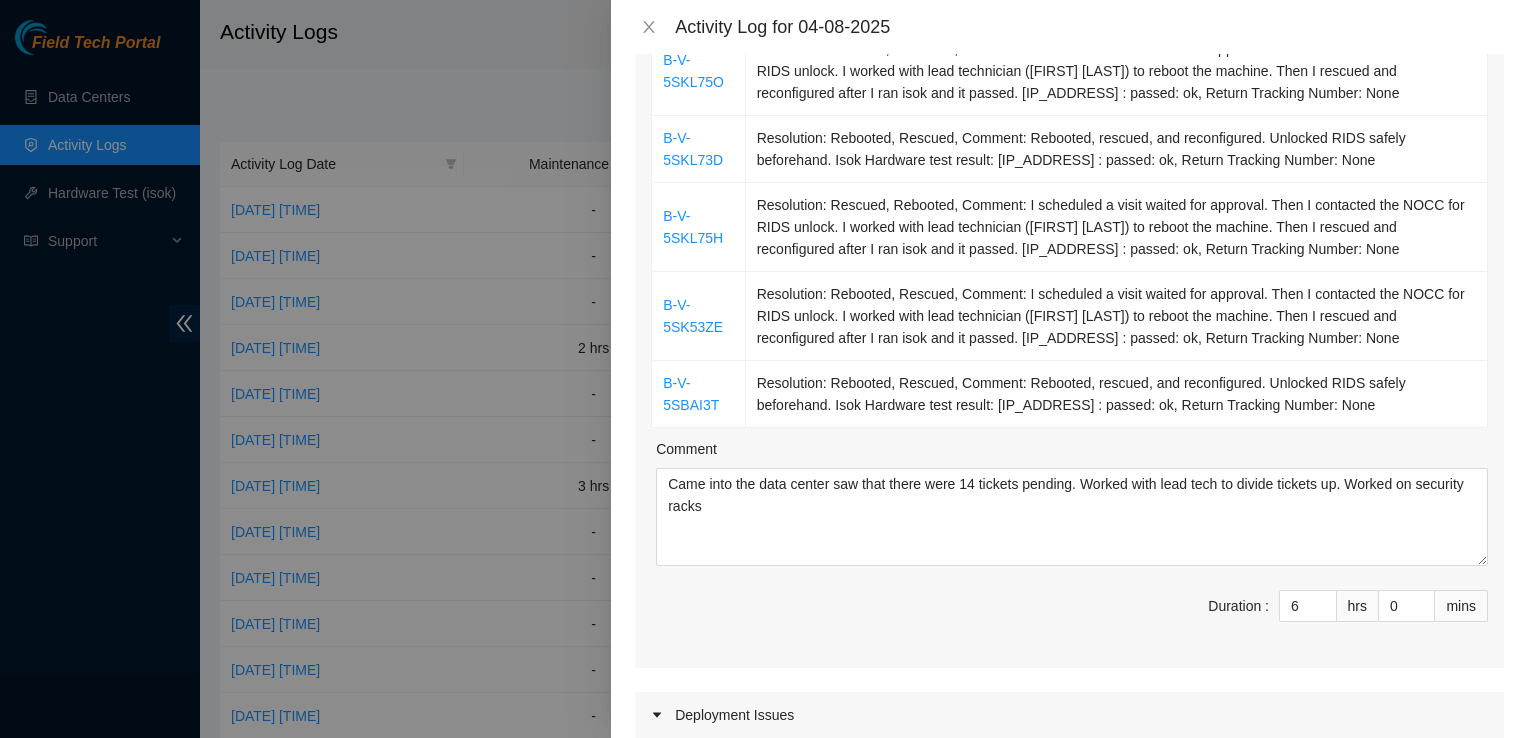 scroll, scrollTop: 417, scrollLeft: 0, axis: vertical 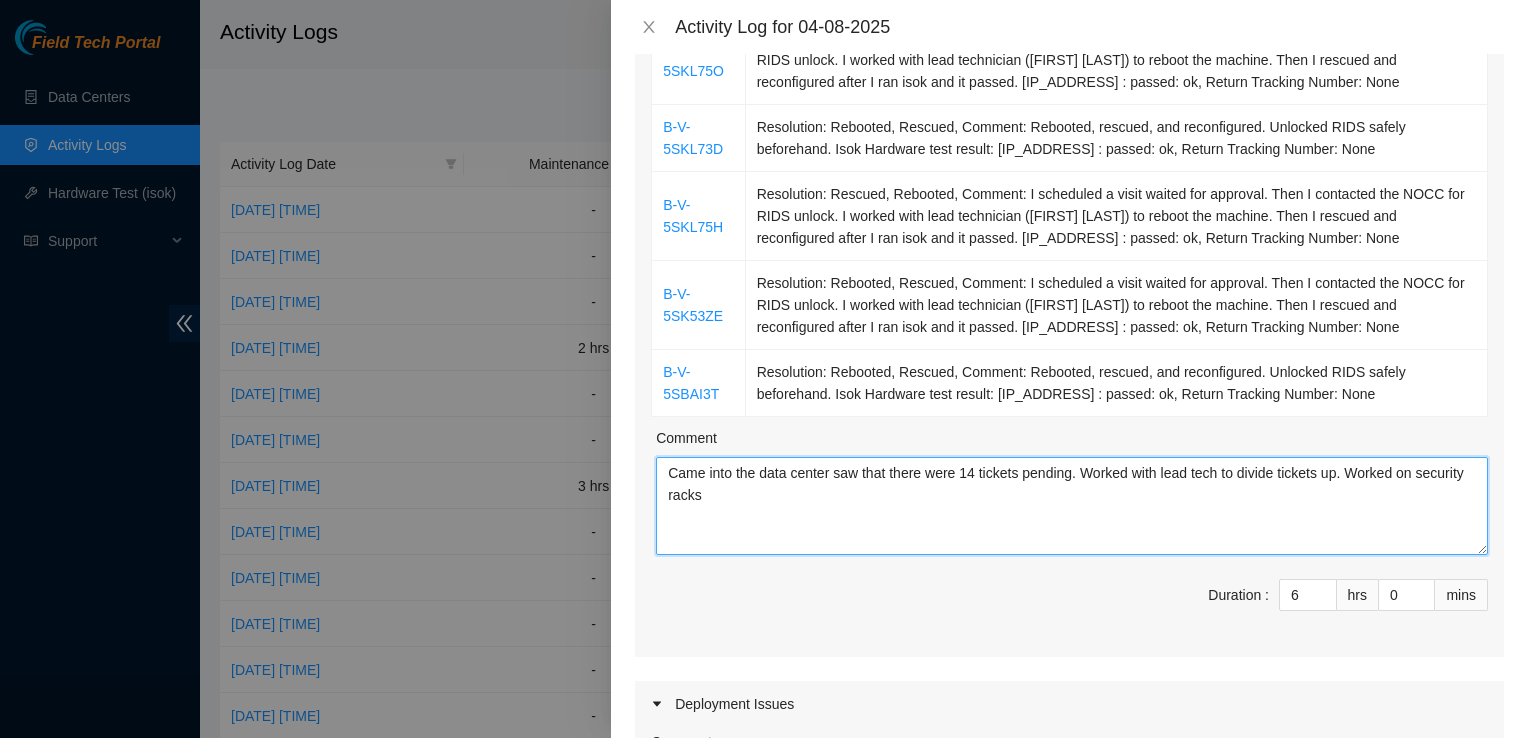 click on "Came into the data center saw that there were 14 tickets pending. Worked with lead tech to divide tickets up. Worked on security racks" at bounding box center [1072, 506] 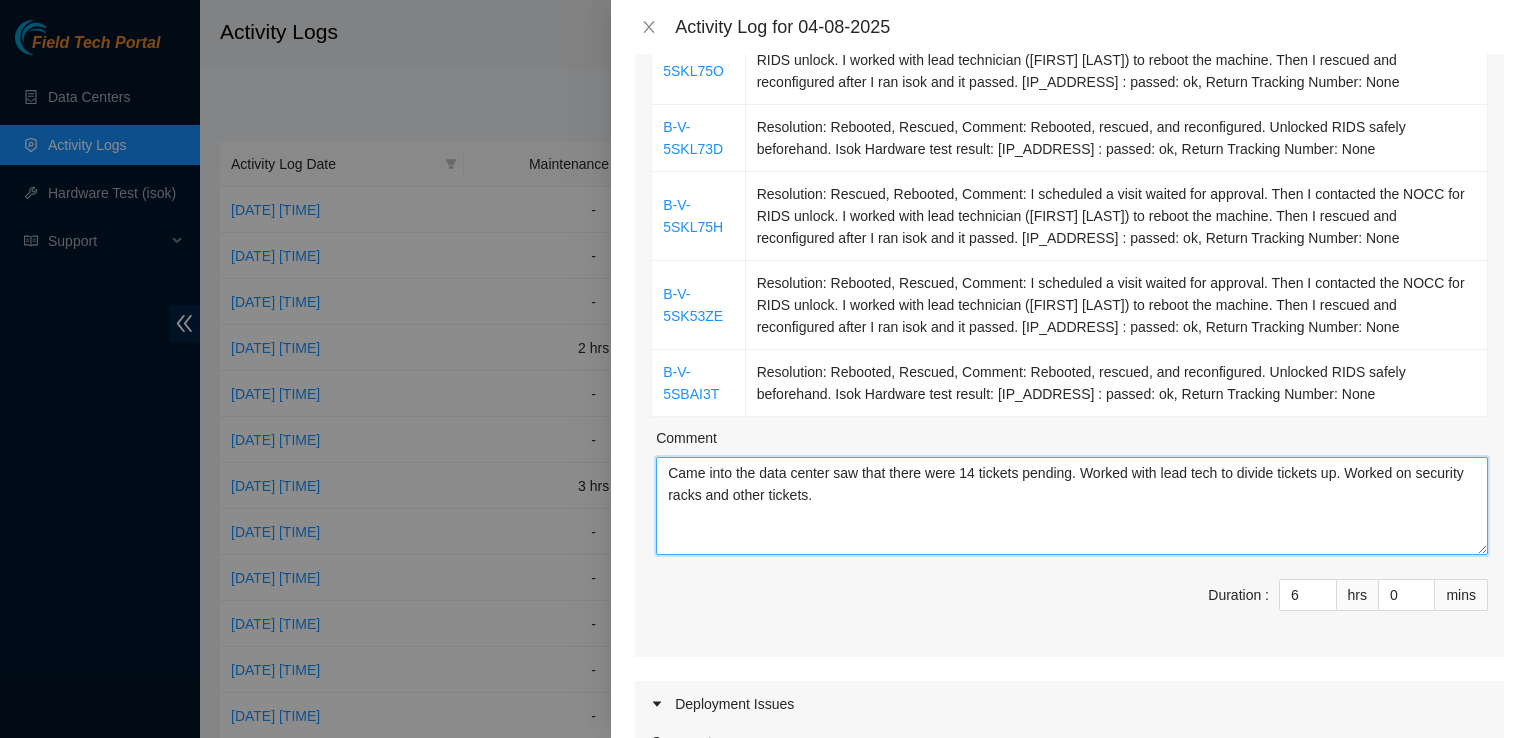 type on "Came into the data center saw that there were 14 tickets pending. Worked with lead tech to divide tickets up. Worked on security racks and other tickets." 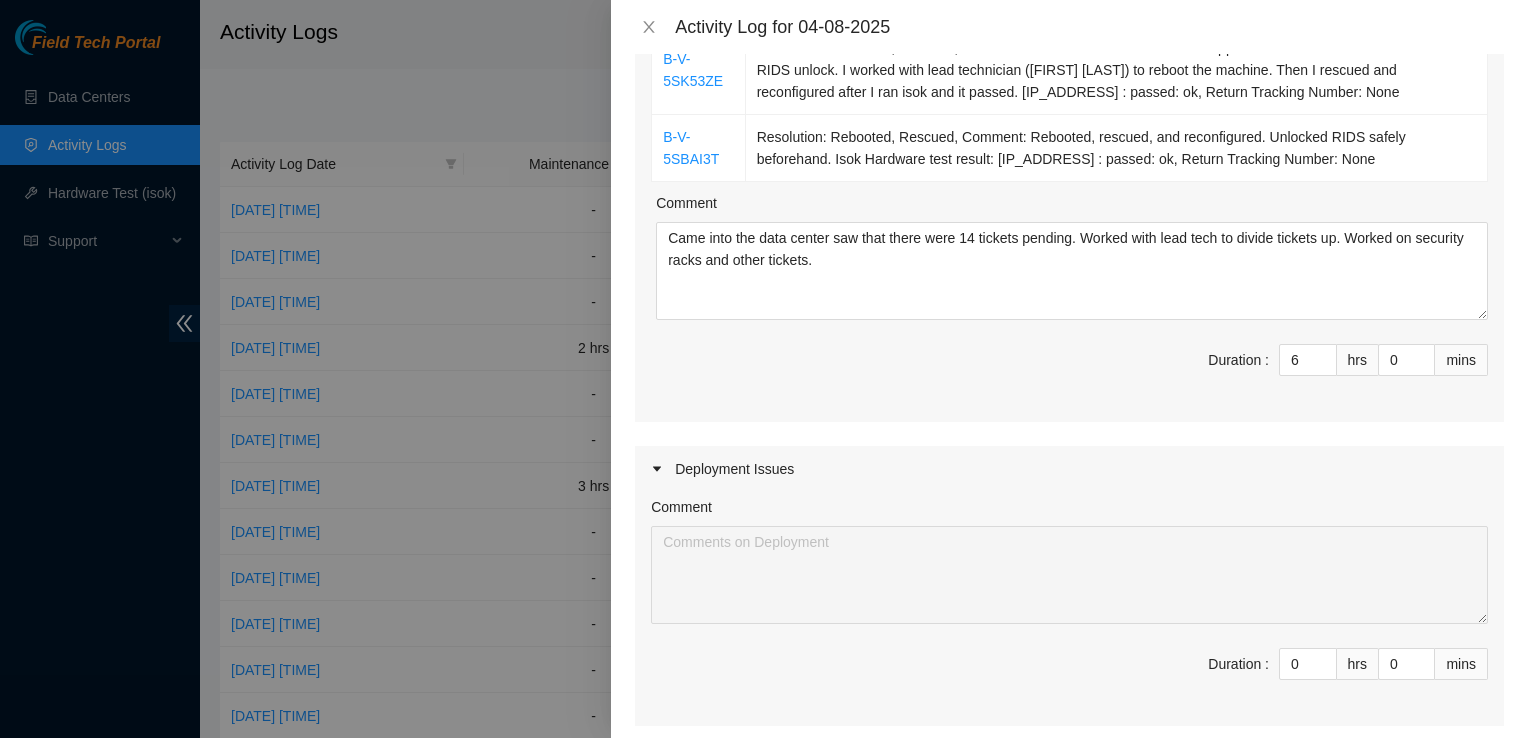 scroll, scrollTop: 765, scrollLeft: 0, axis: vertical 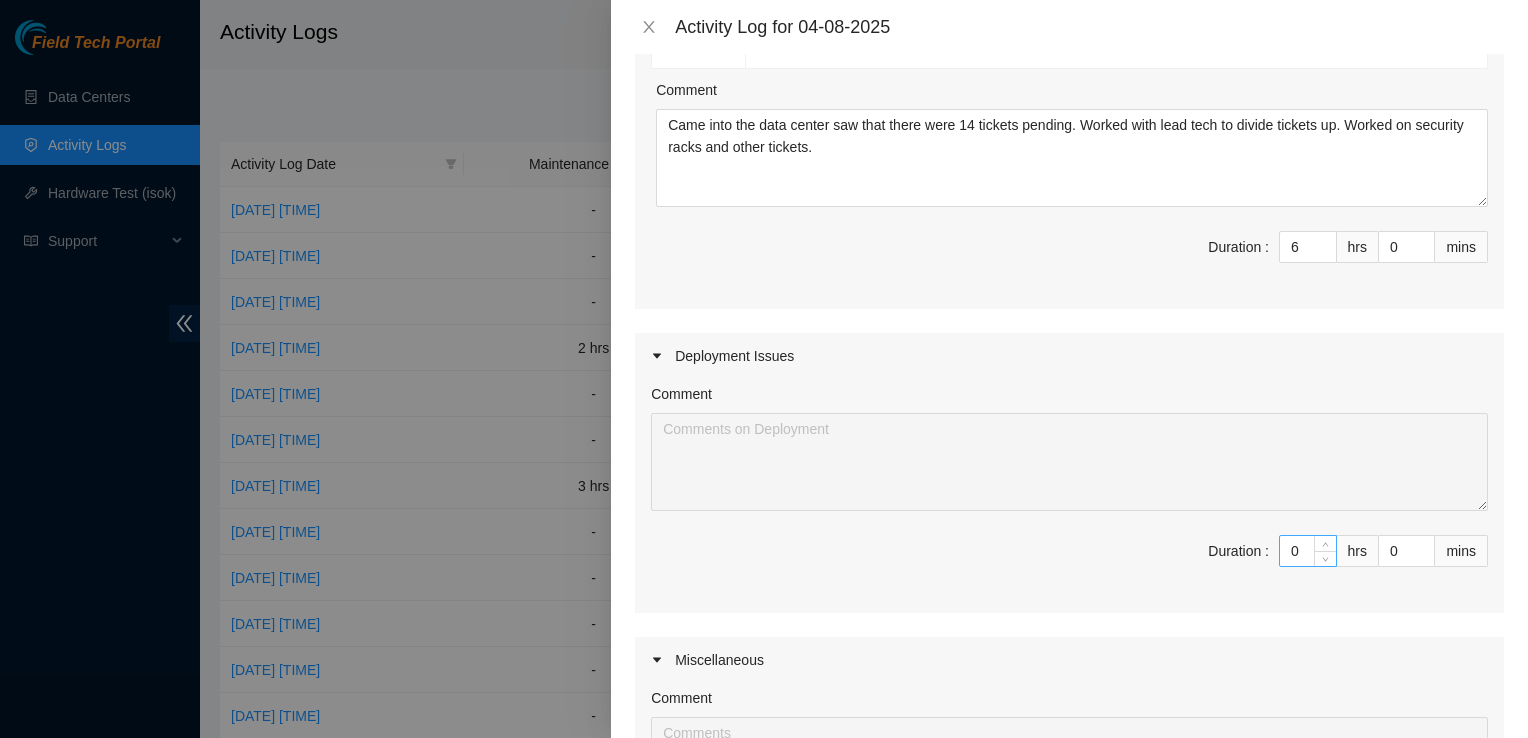 click on "0" at bounding box center (1308, 551) 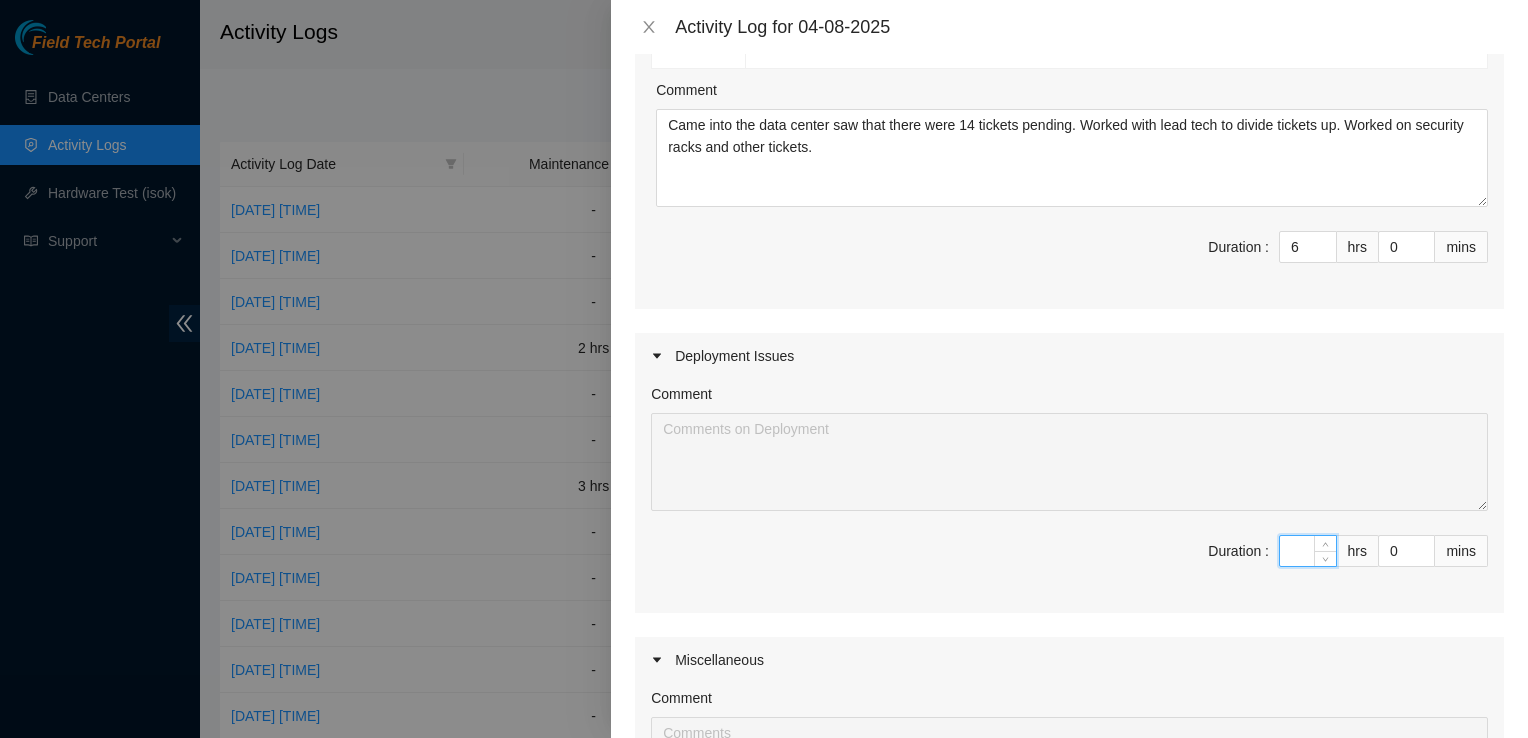 type on "2" 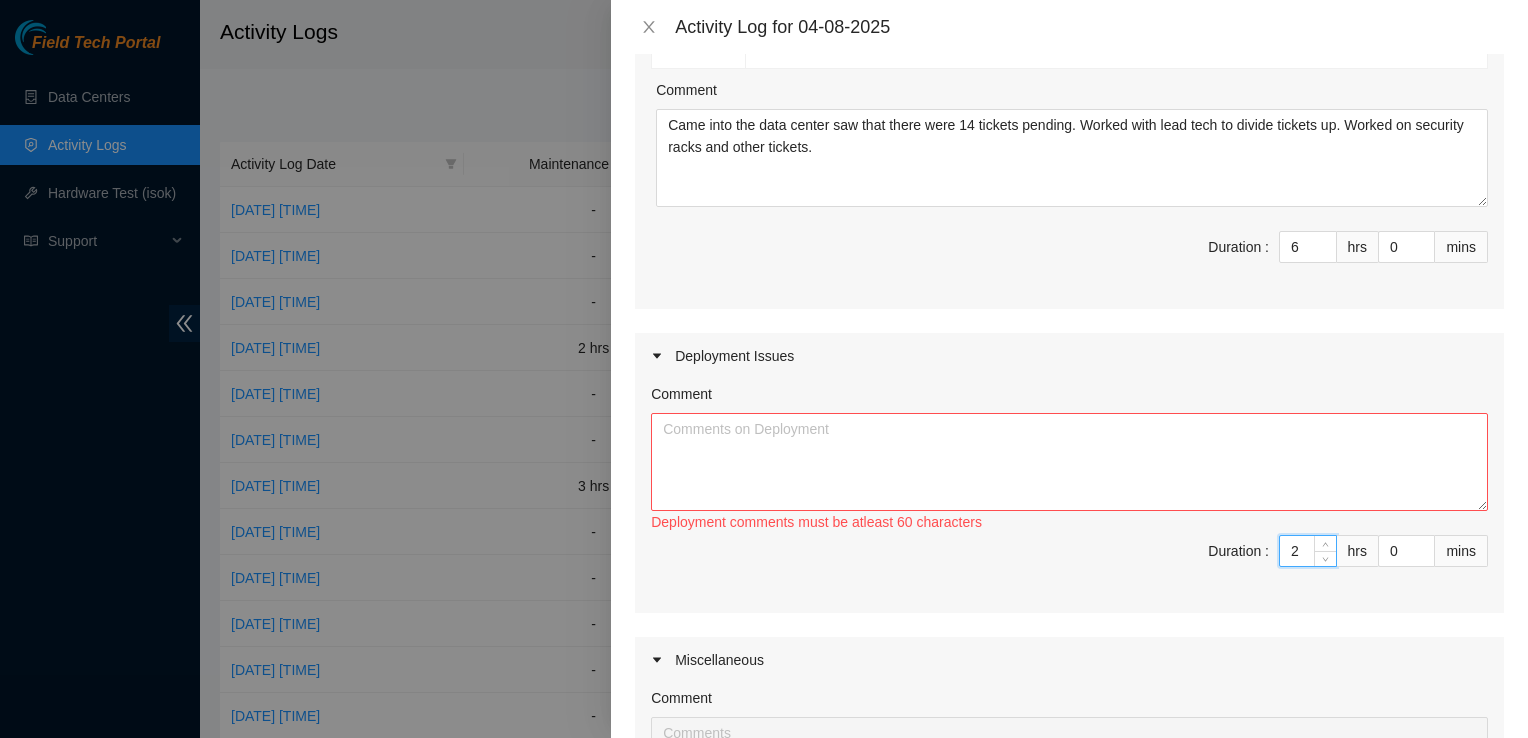type on "2" 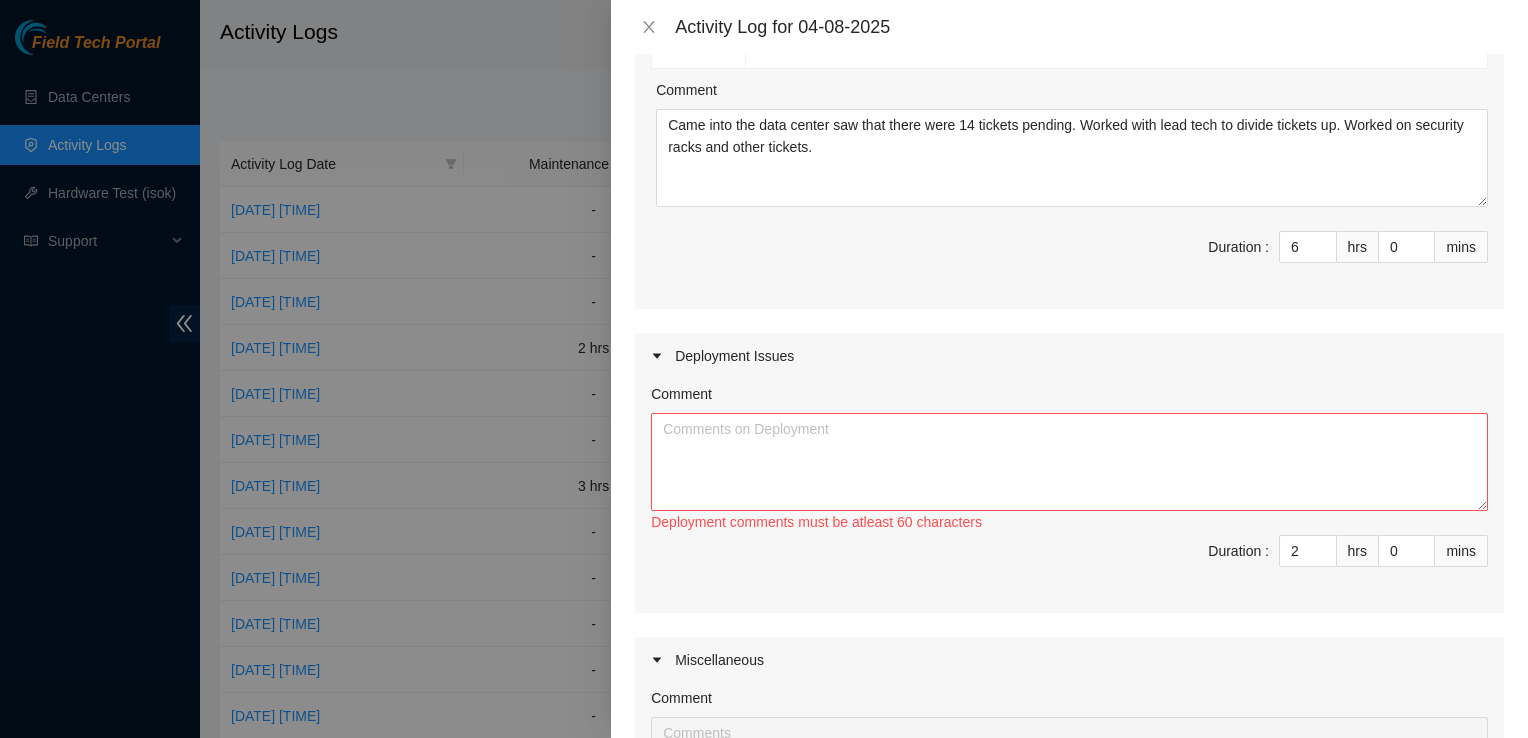 click on "Comment" at bounding box center (1069, 398) 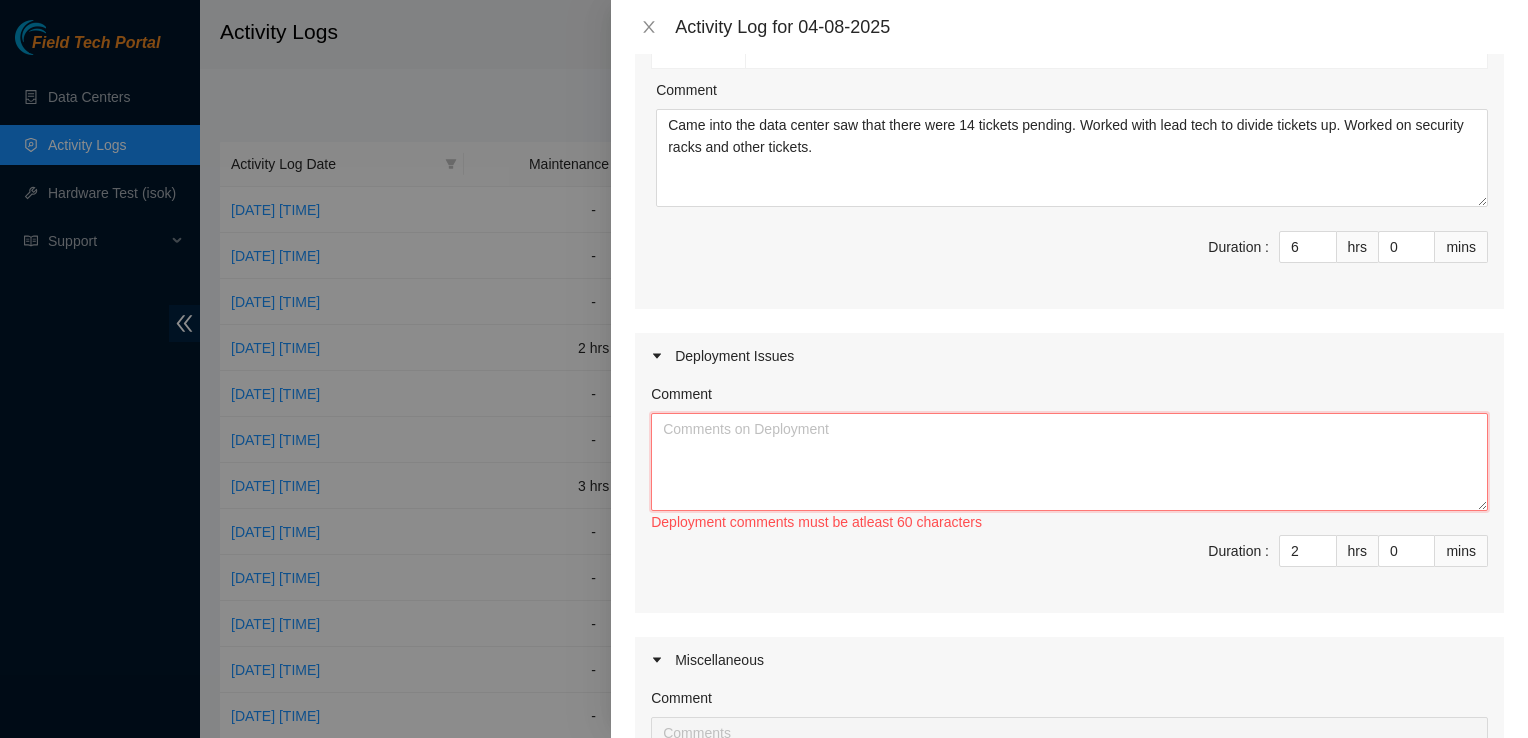 click on "Comment" at bounding box center (1069, 462) 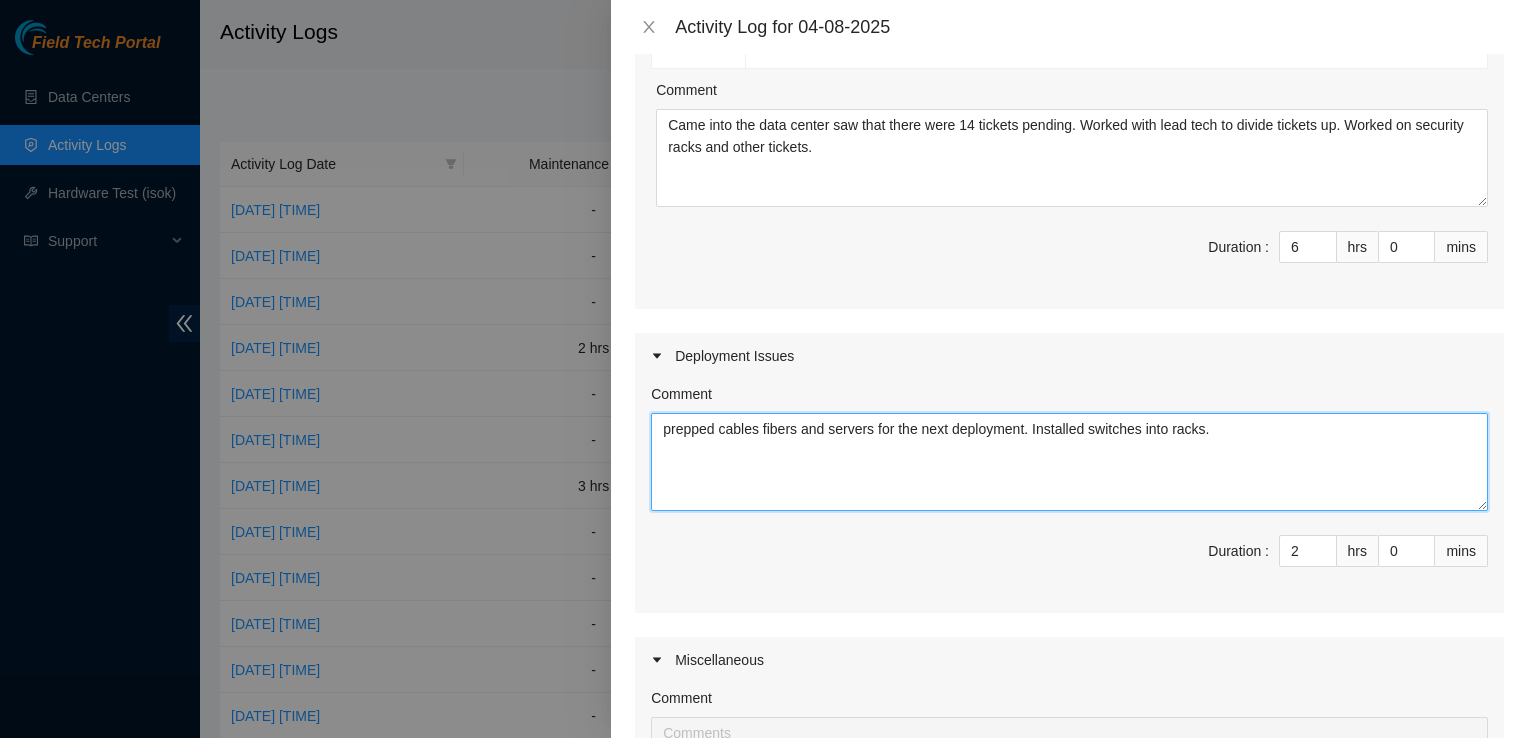 type on "prepped cables fibers and servers for the next deployment. Installed switches into racks." 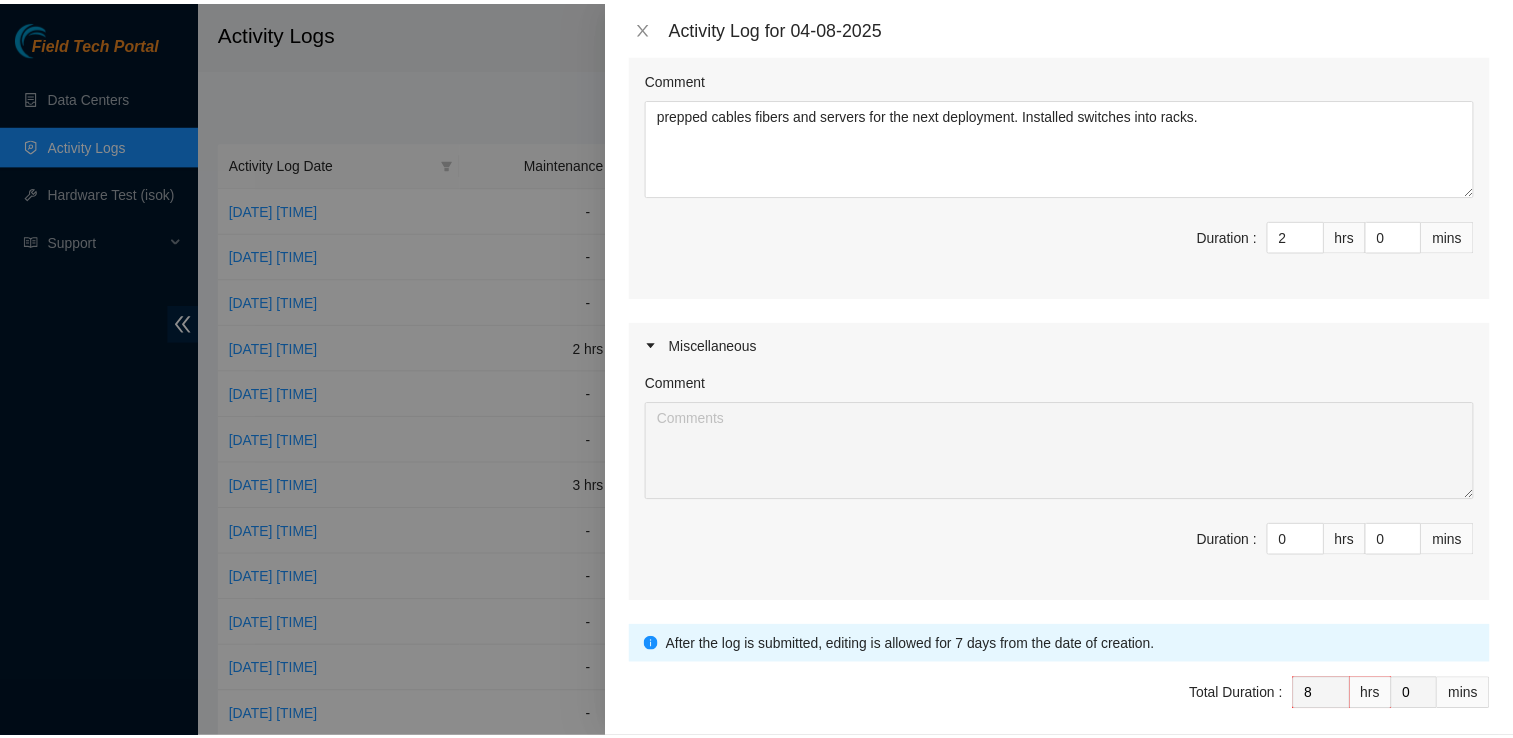 scroll, scrollTop: 1156, scrollLeft: 0, axis: vertical 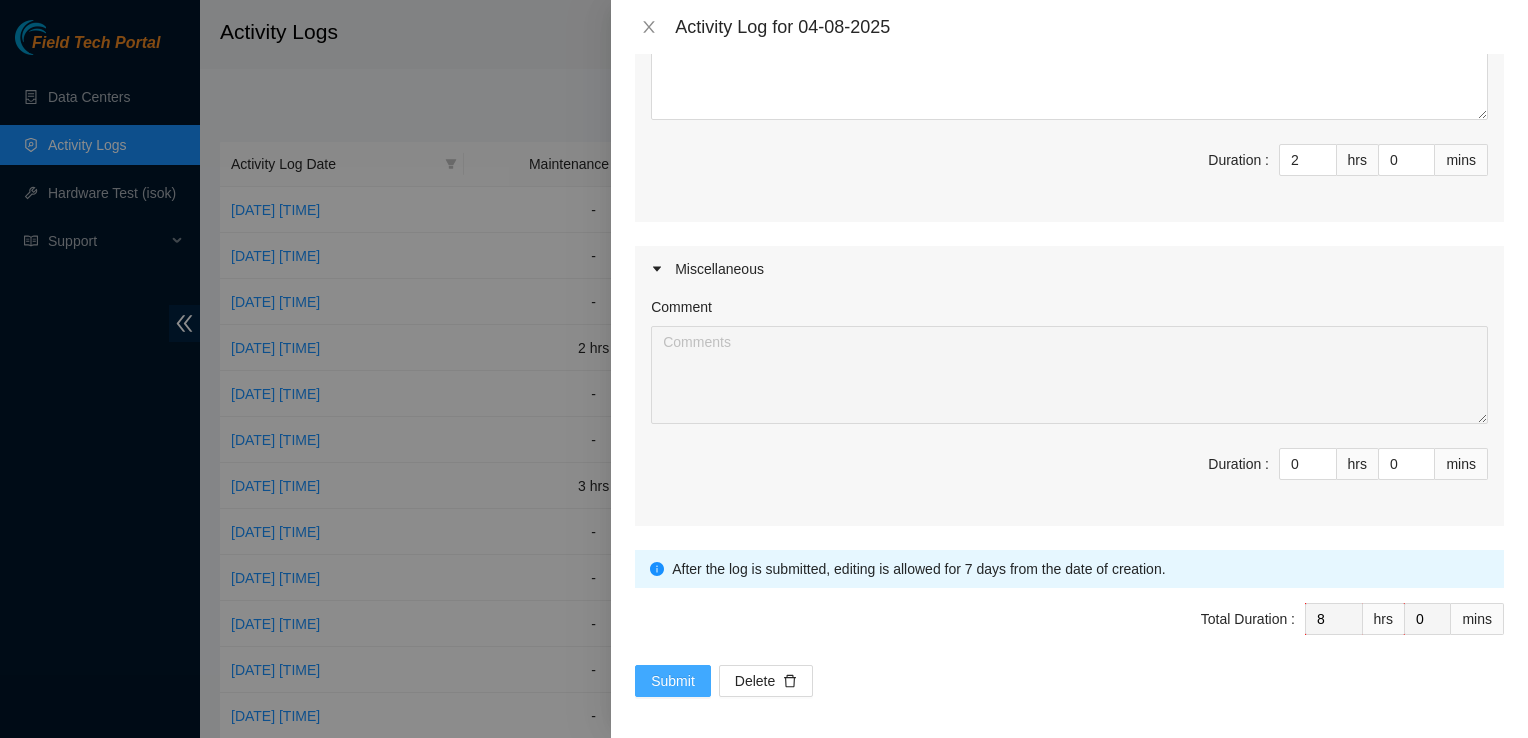 click on "Submit" at bounding box center [673, 681] 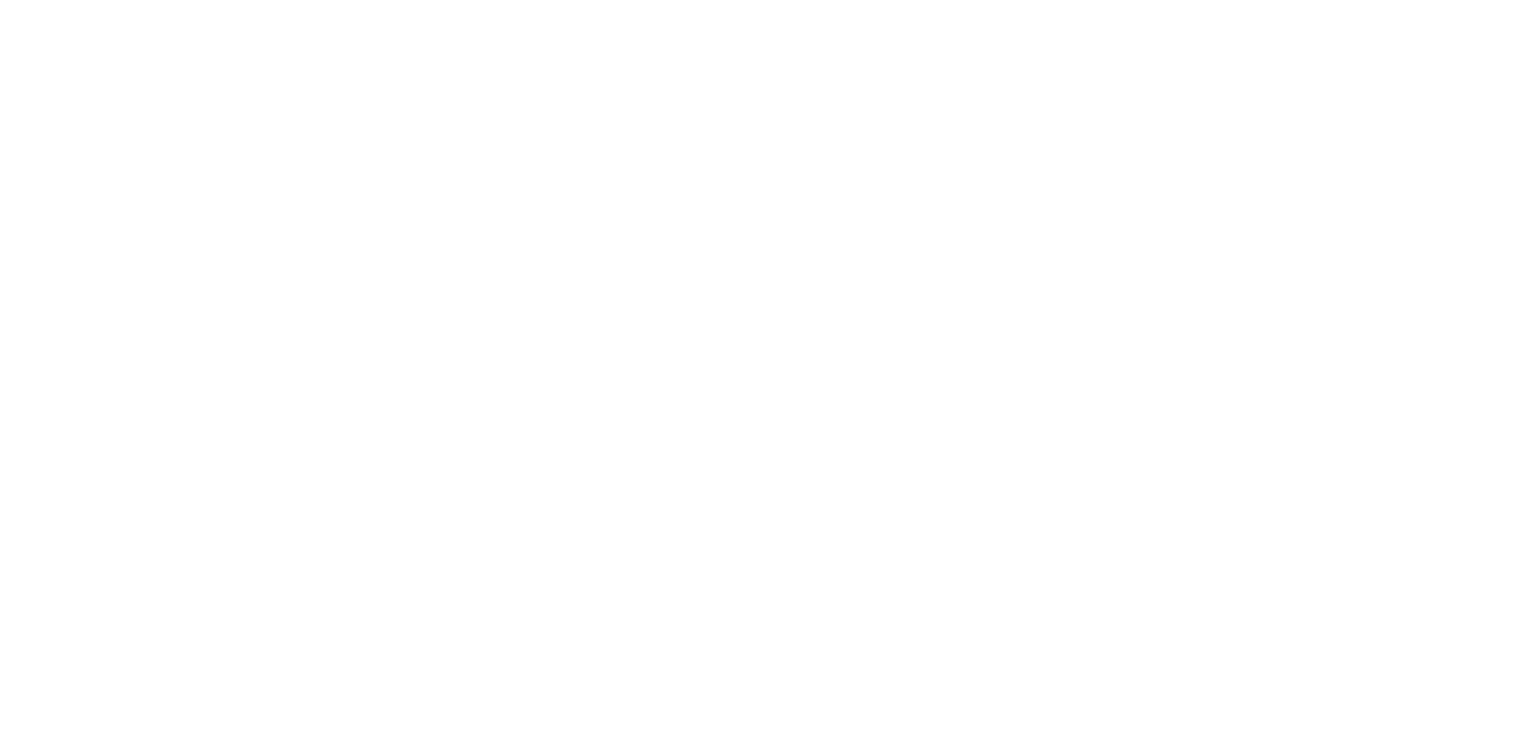 scroll, scrollTop: 0, scrollLeft: 0, axis: both 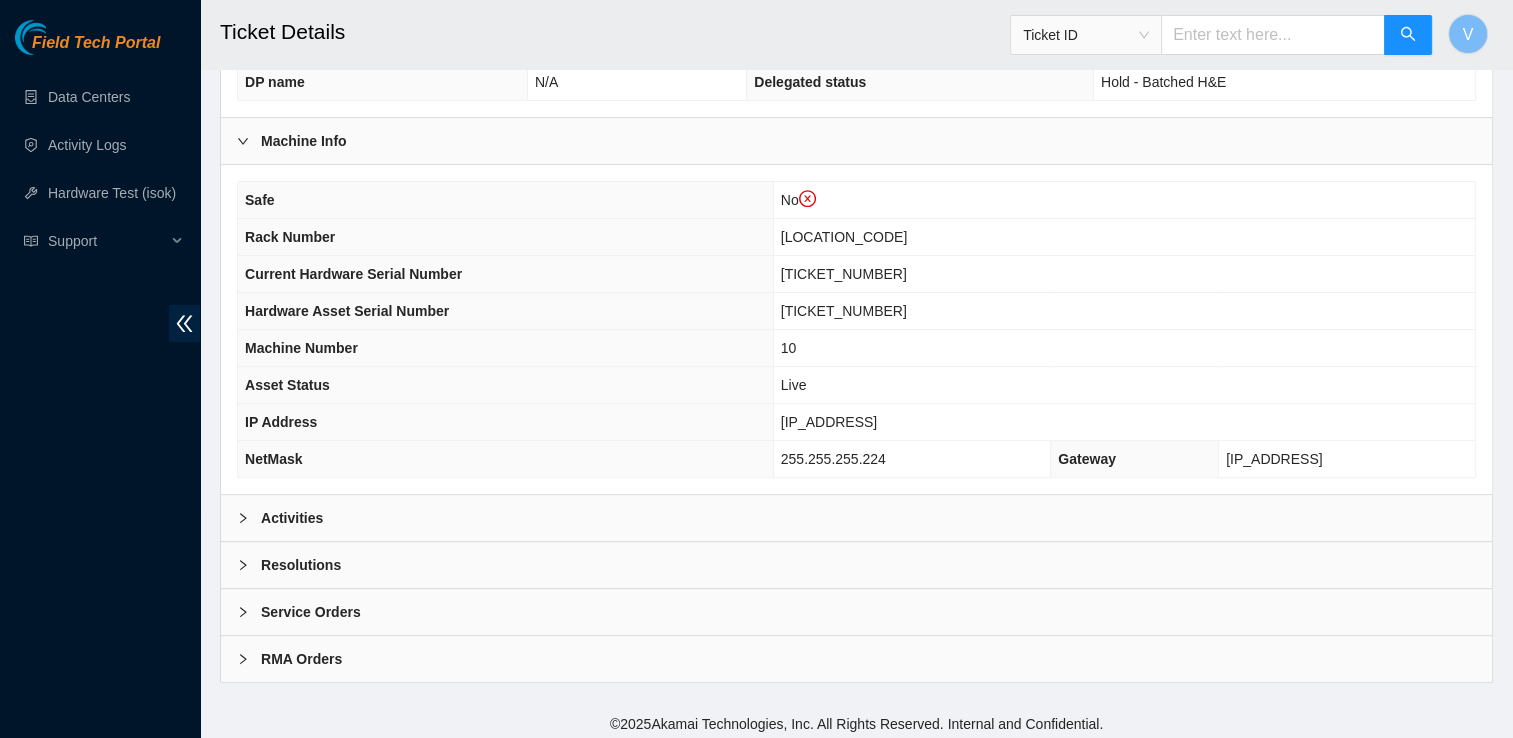 click on "Activities" at bounding box center (856, 518) 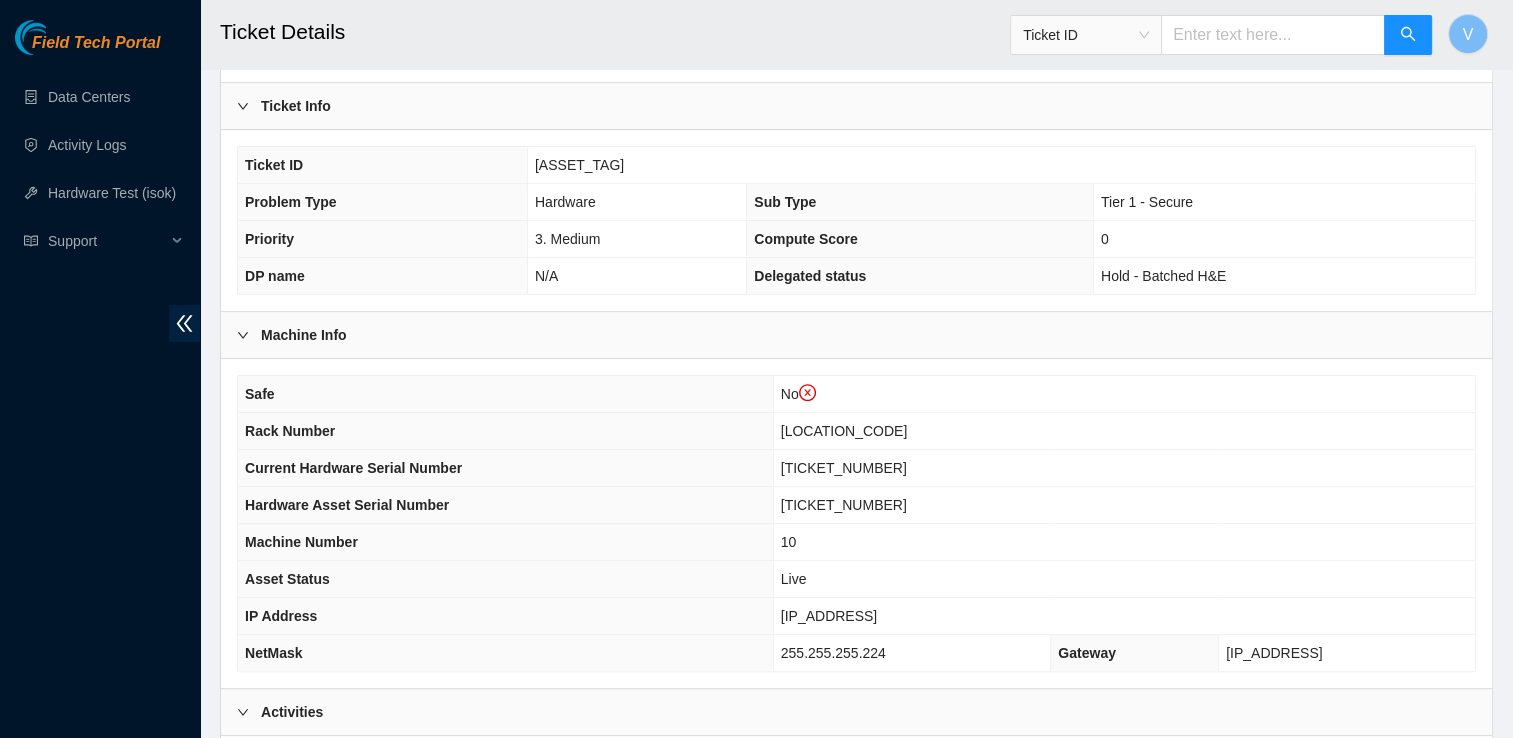 scroll, scrollTop: 0, scrollLeft: 0, axis: both 